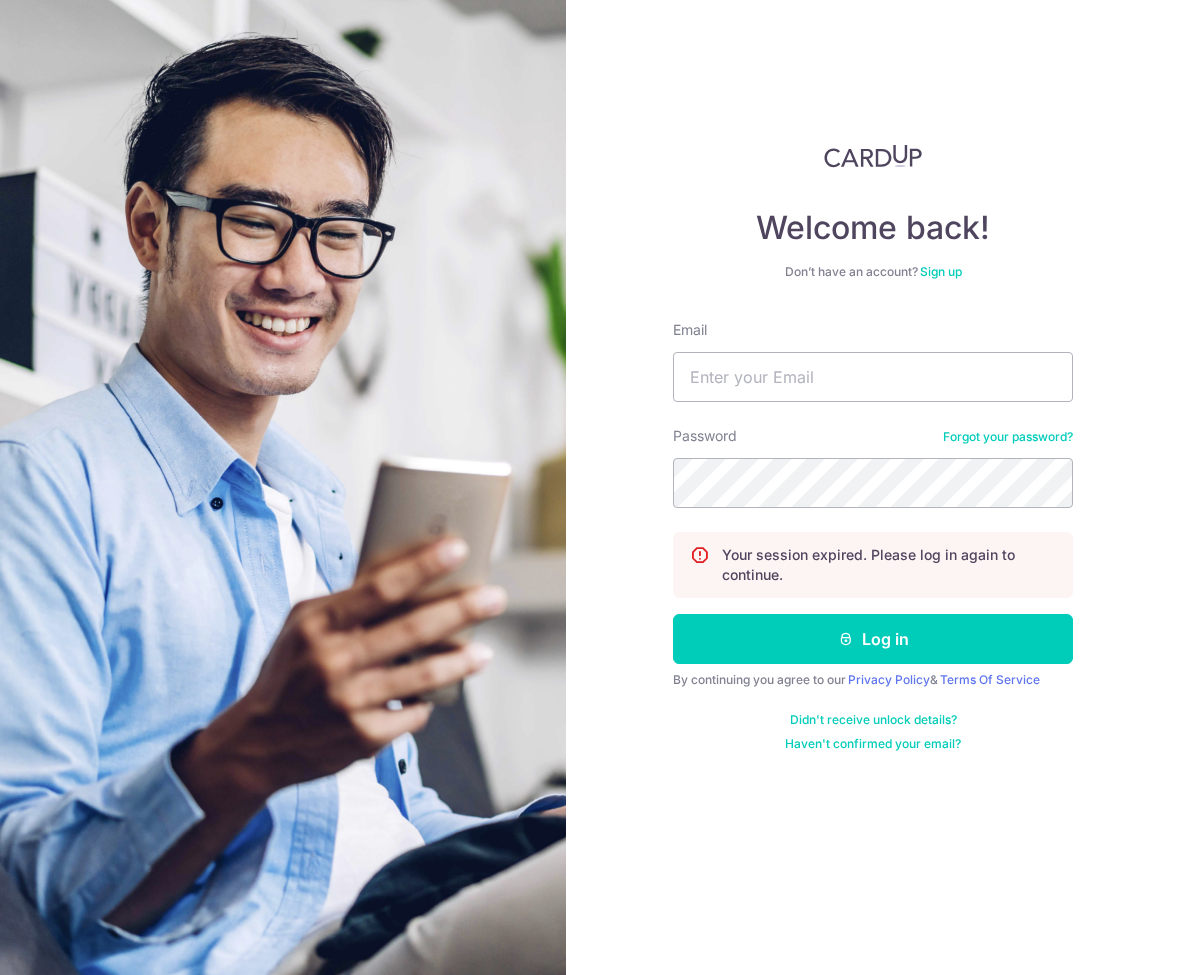 scroll, scrollTop: 0, scrollLeft: 0, axis: both 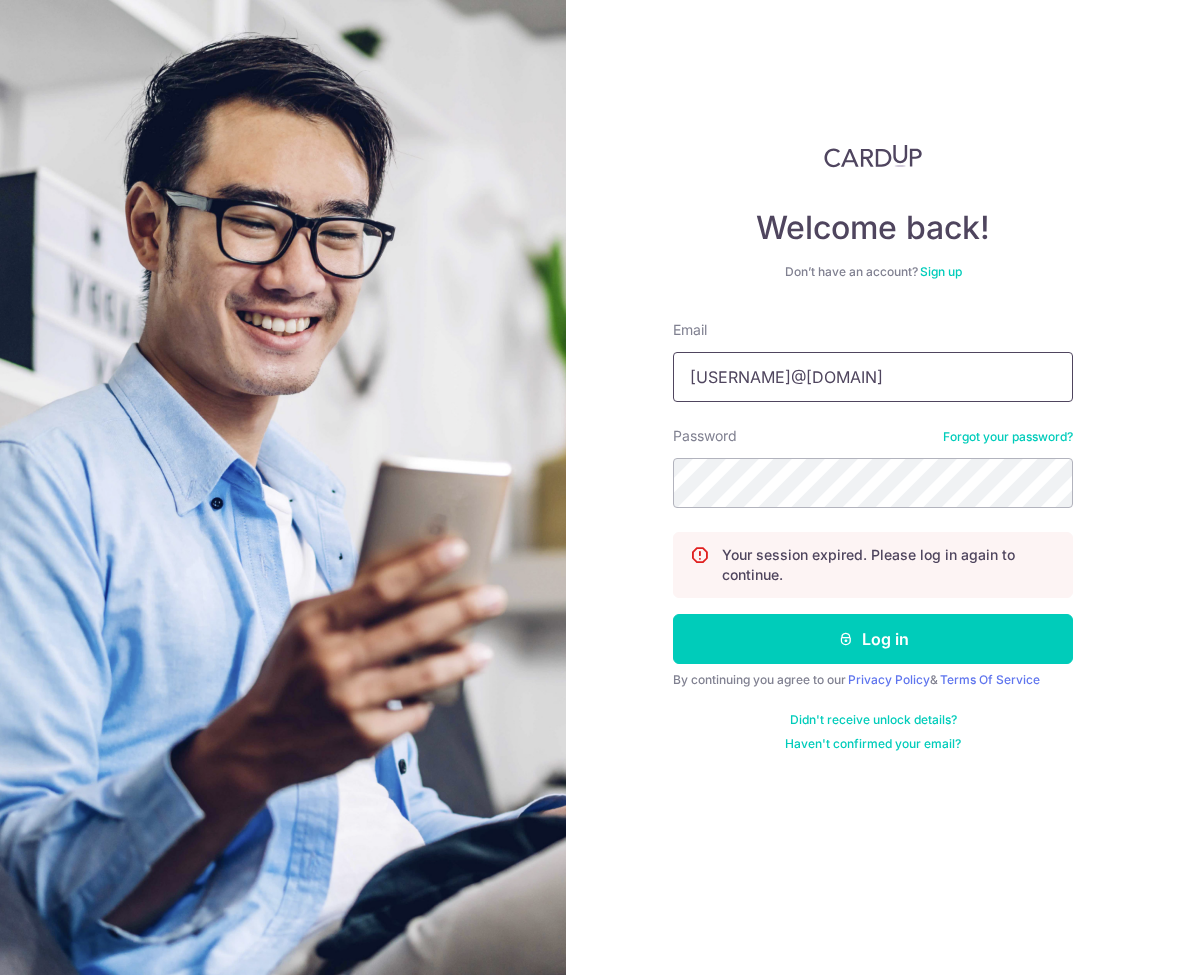 type on "[USERNAME]@[DOMAIN]" 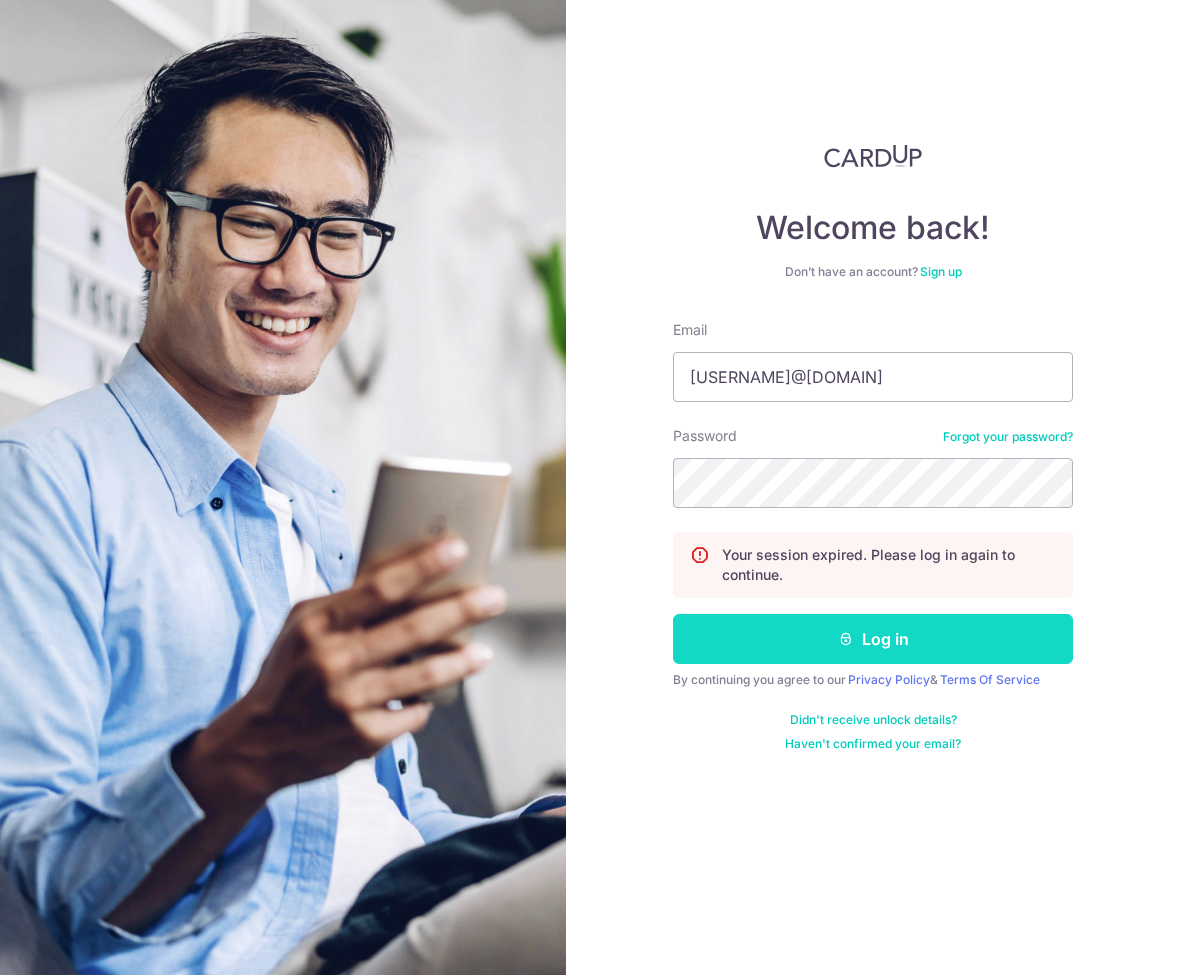 click on "Log in" at bounding box center (873, 639) 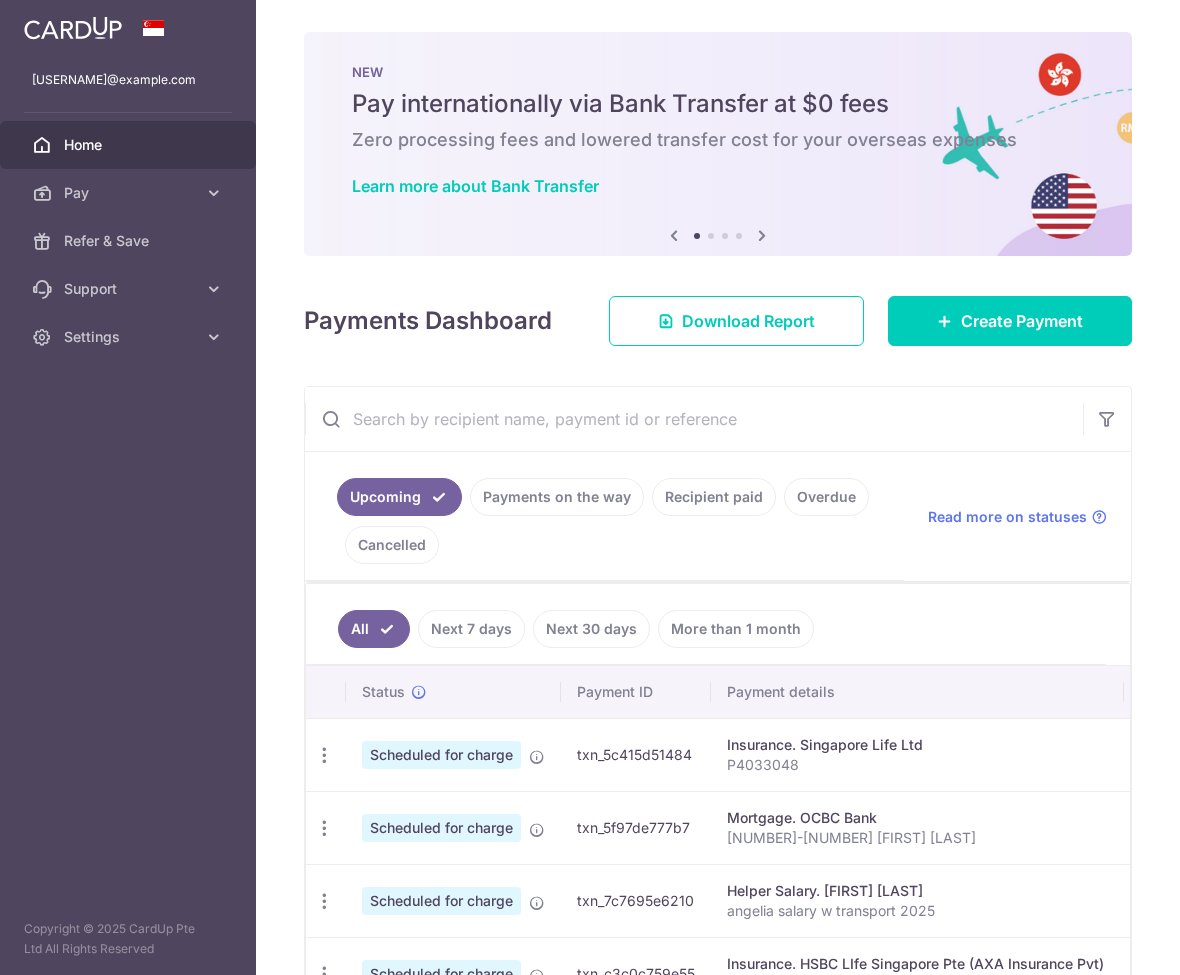 scroll, scrollTop: 0, scrollLeft: 0, axis: both 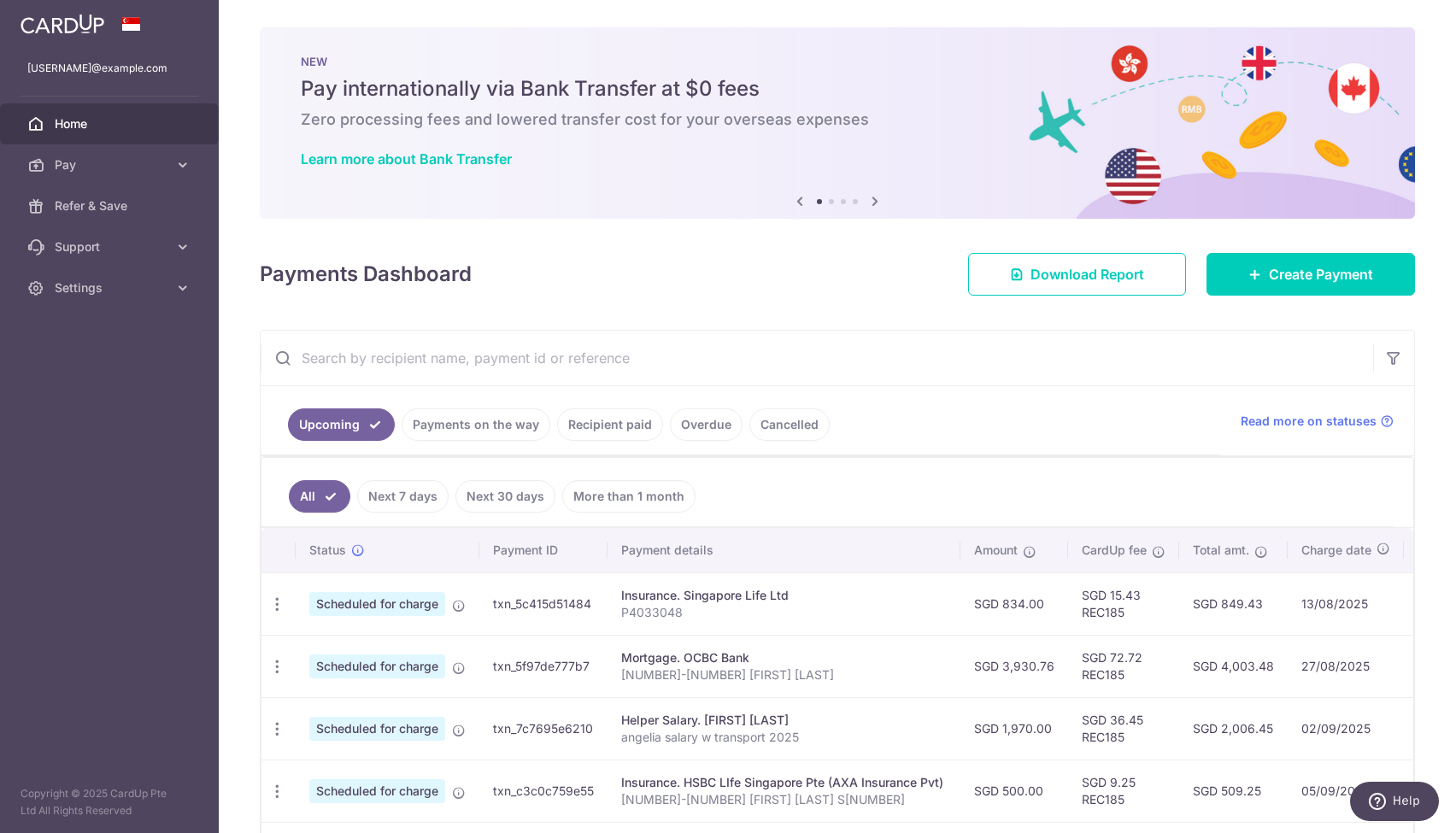 click on "Payments on the way" at bounding box center (476, 425) 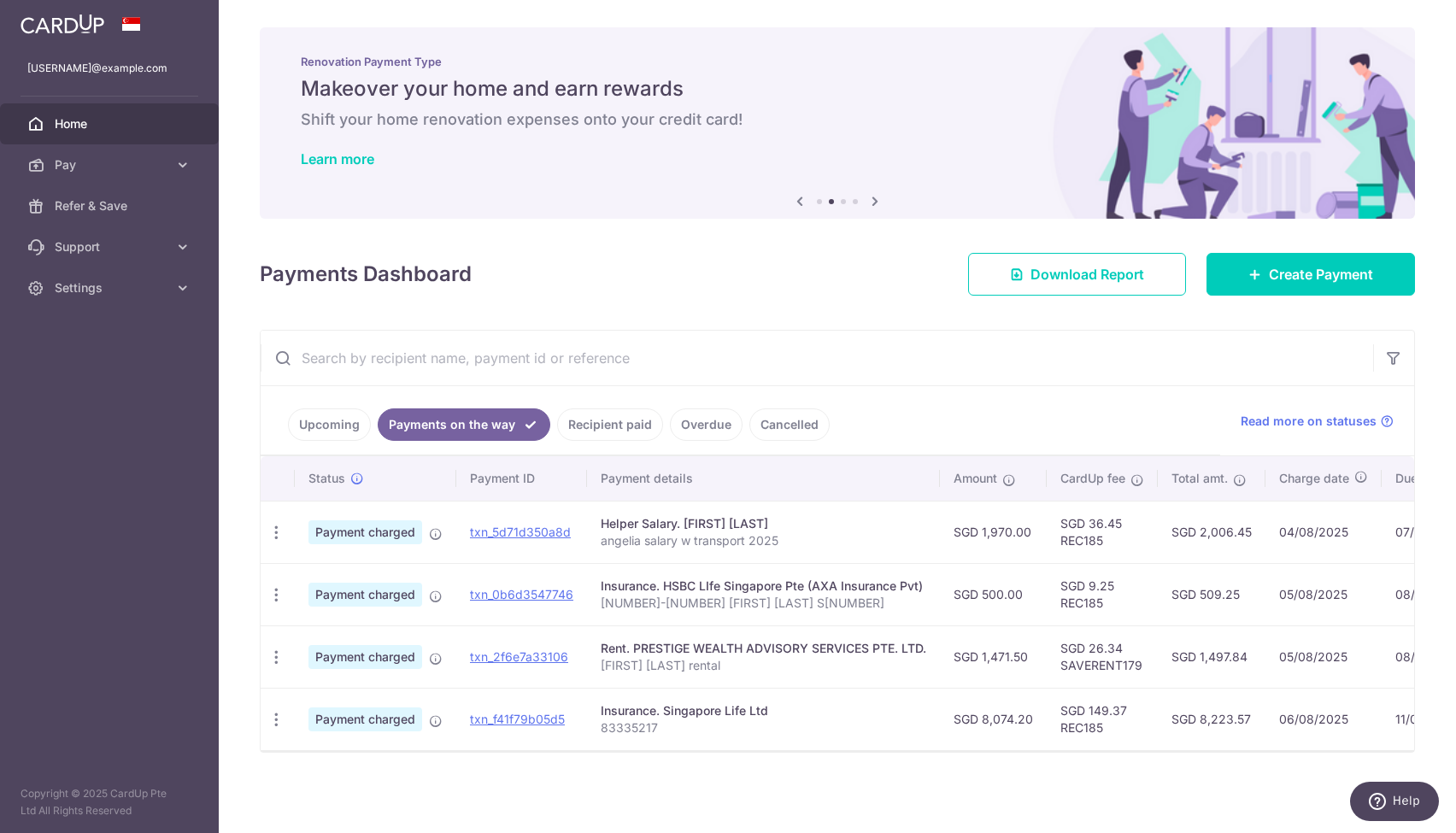 scroll, scrollTop: 0, scrollLeft: 0, axis: both 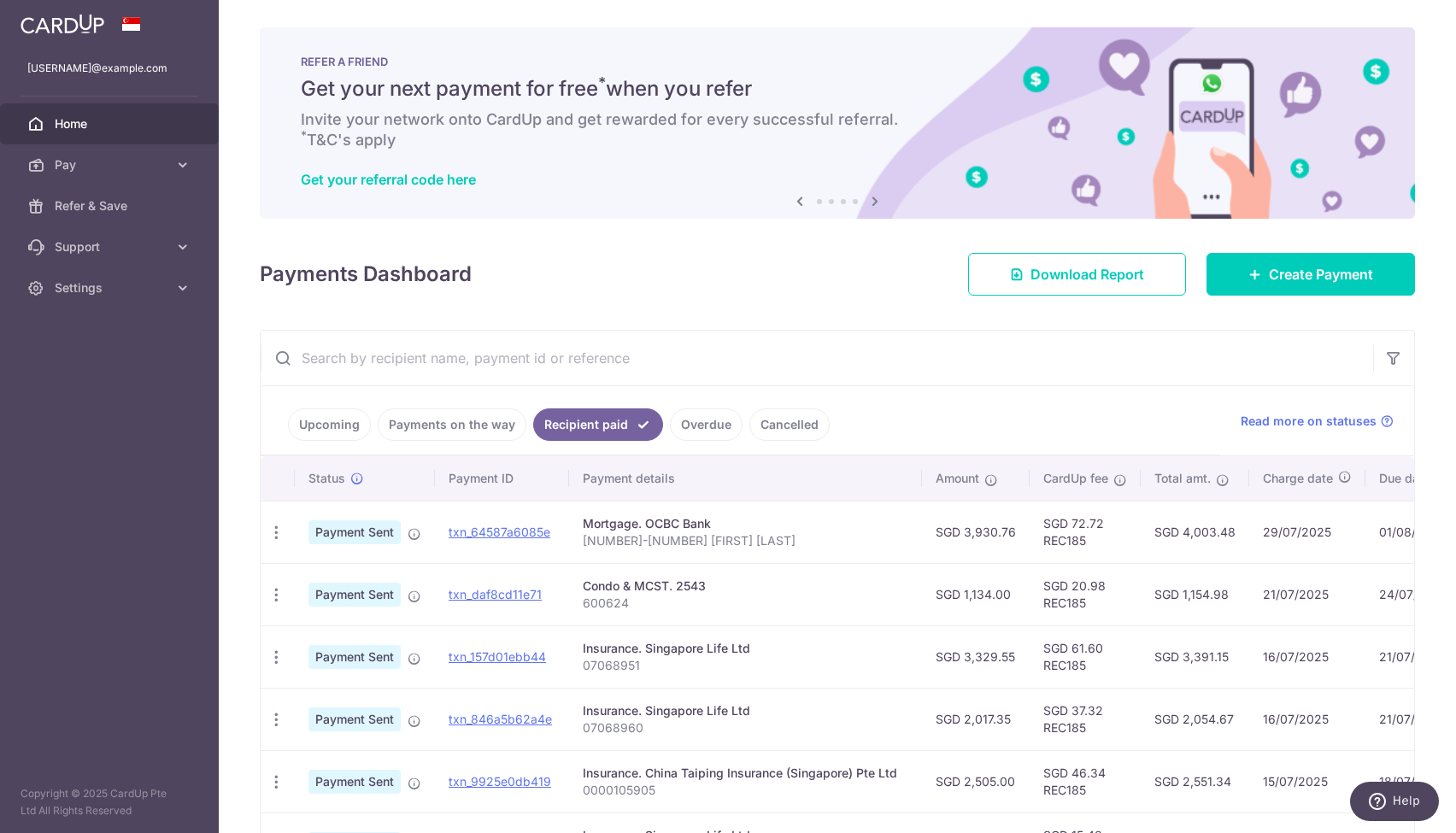 click on "Upcoming" at bounding box center [329, 425] 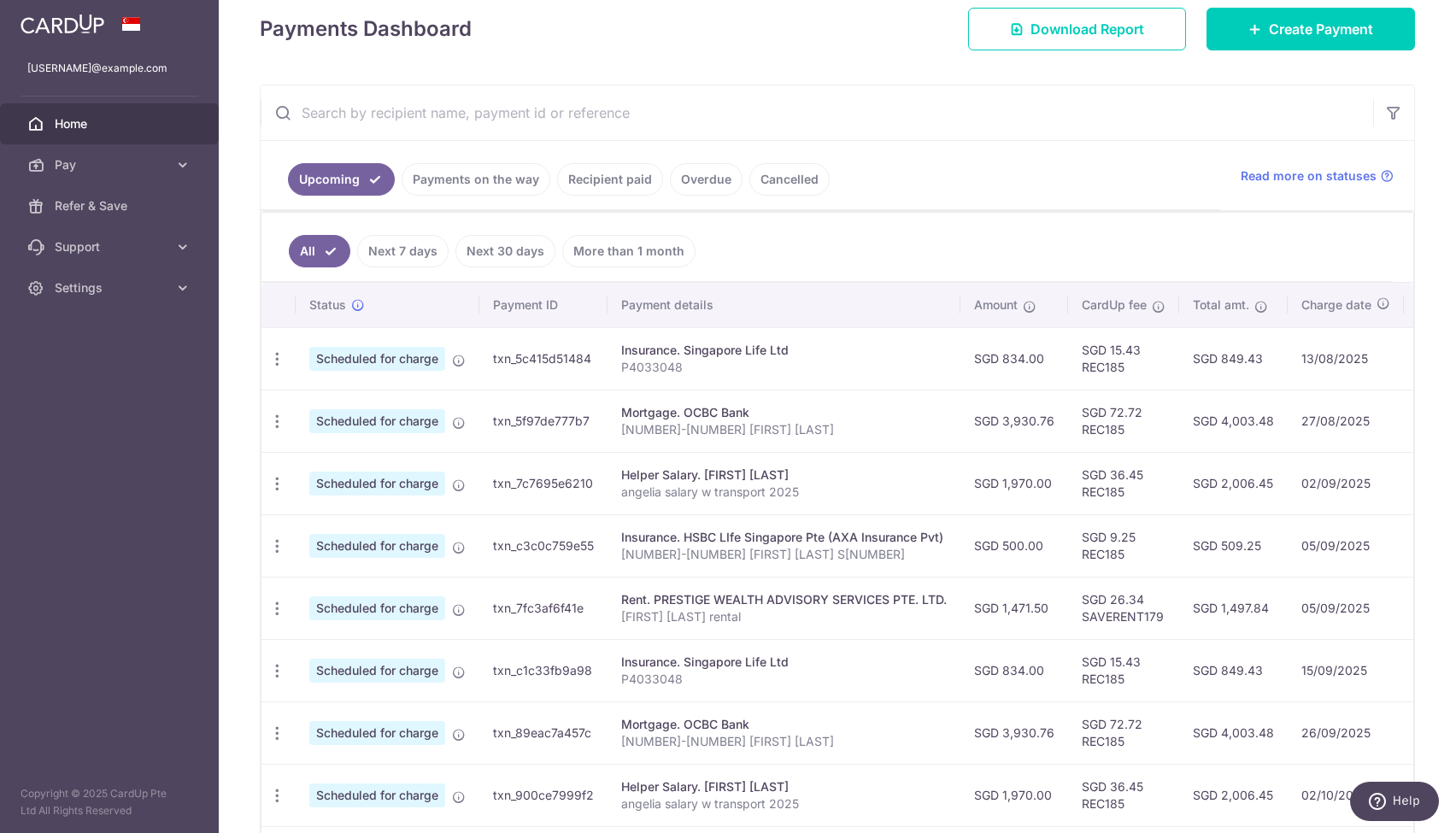 scroll, scrollTop: 0, scrollLeft: 0, axis: both 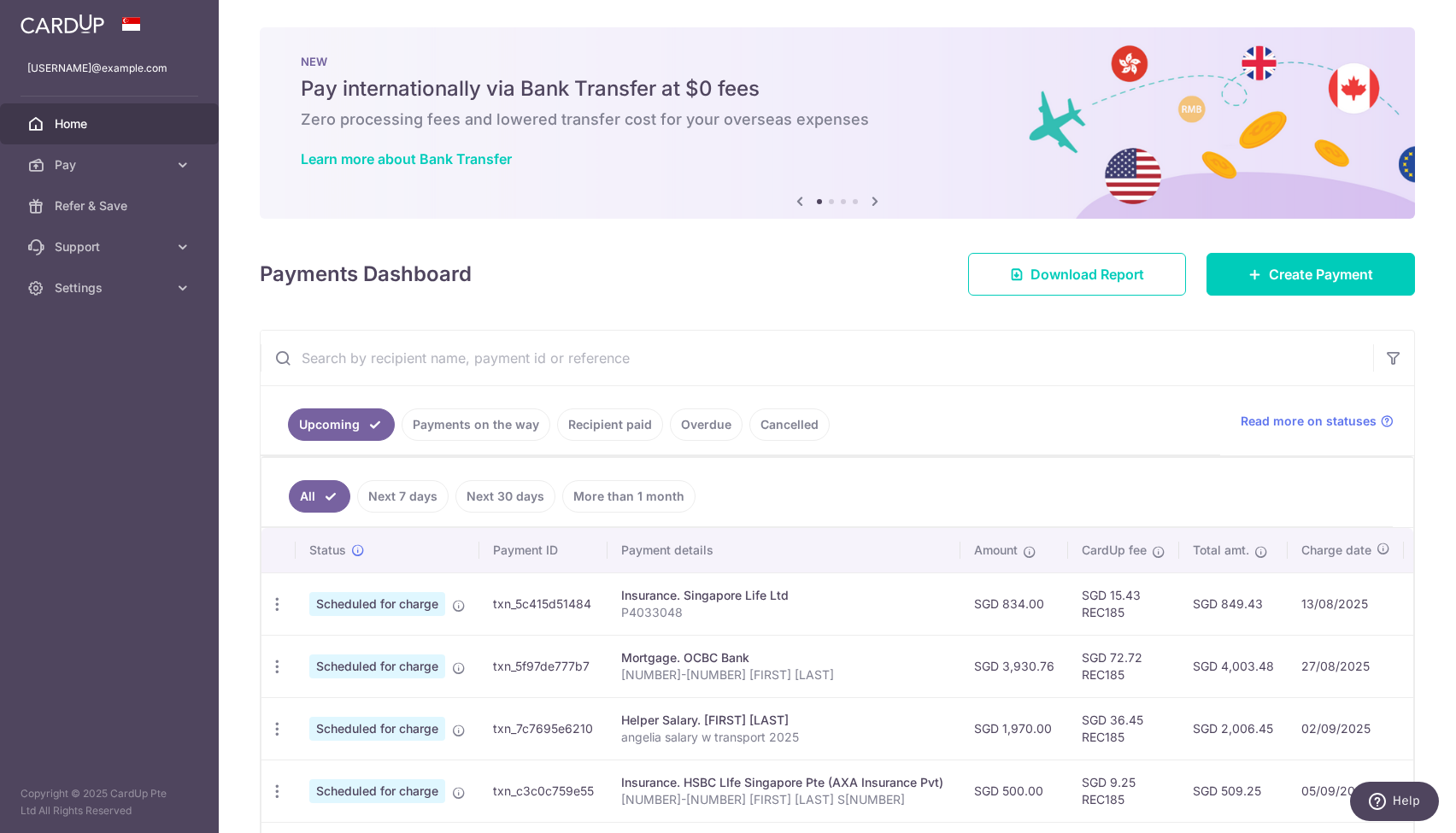 click on "Payments on the way" at bounding box center [476, 425] 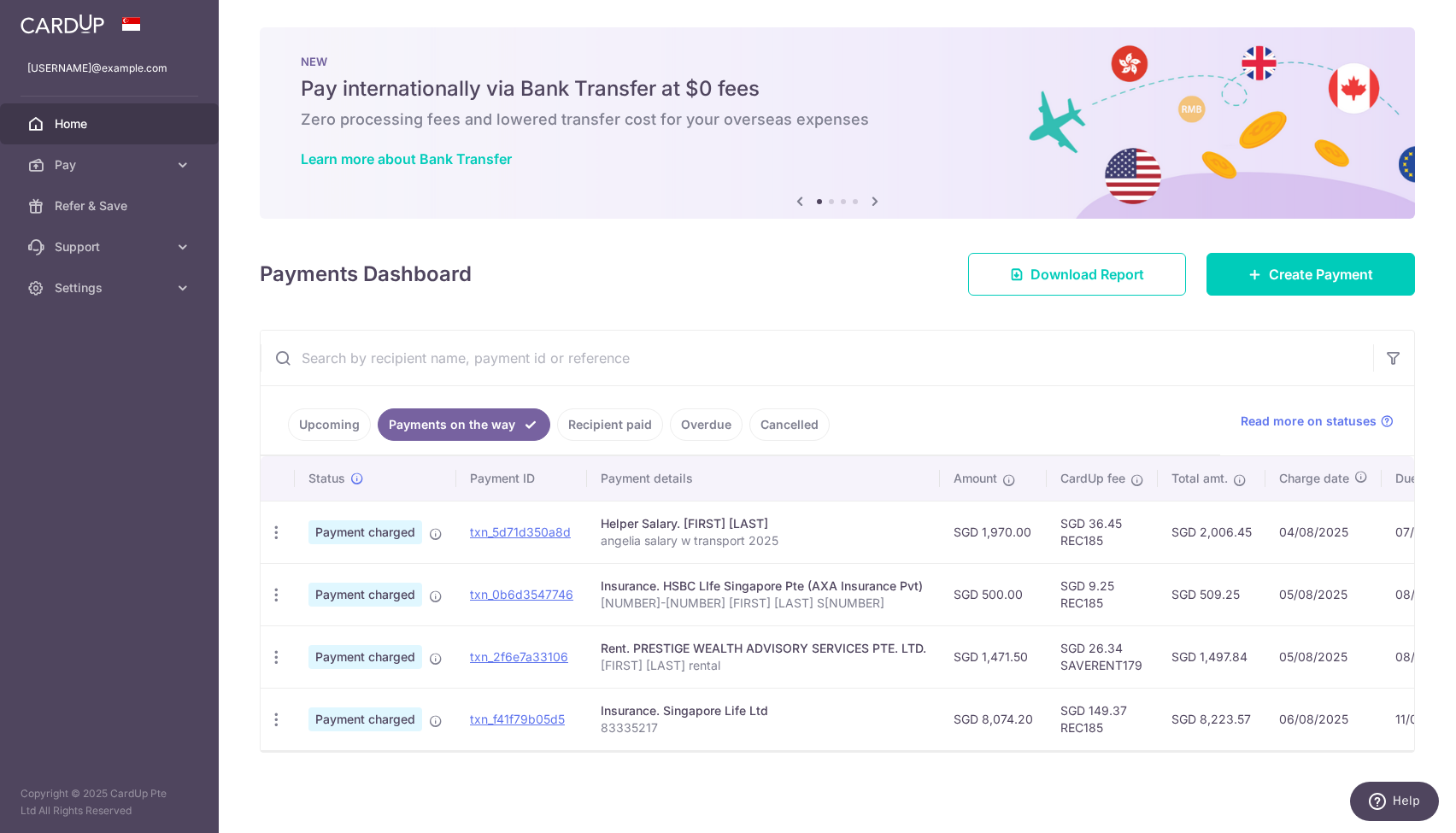 click on "Upcoming" at bounding box center (329, 425) 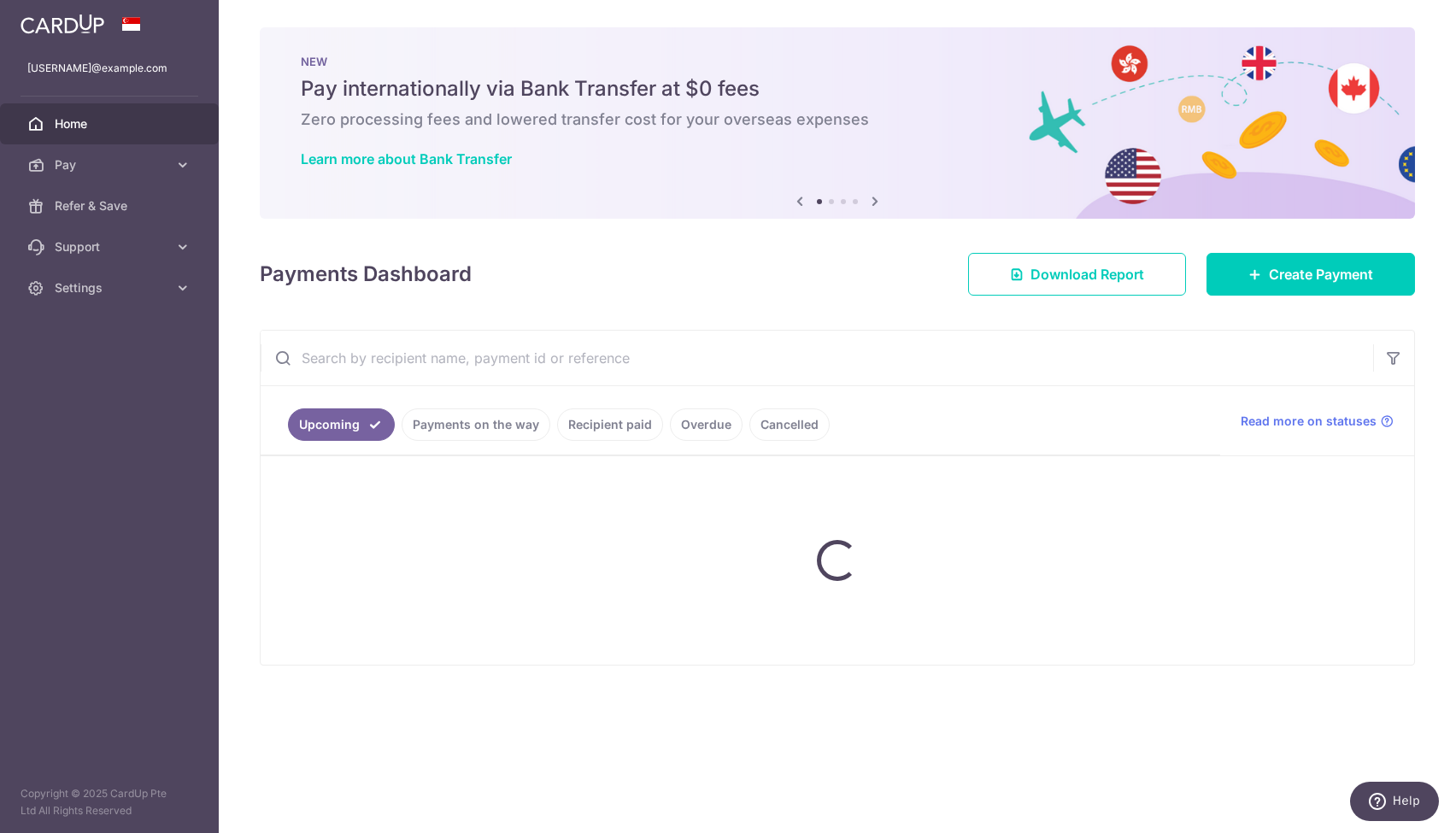 click at bounding box center (817, 358) 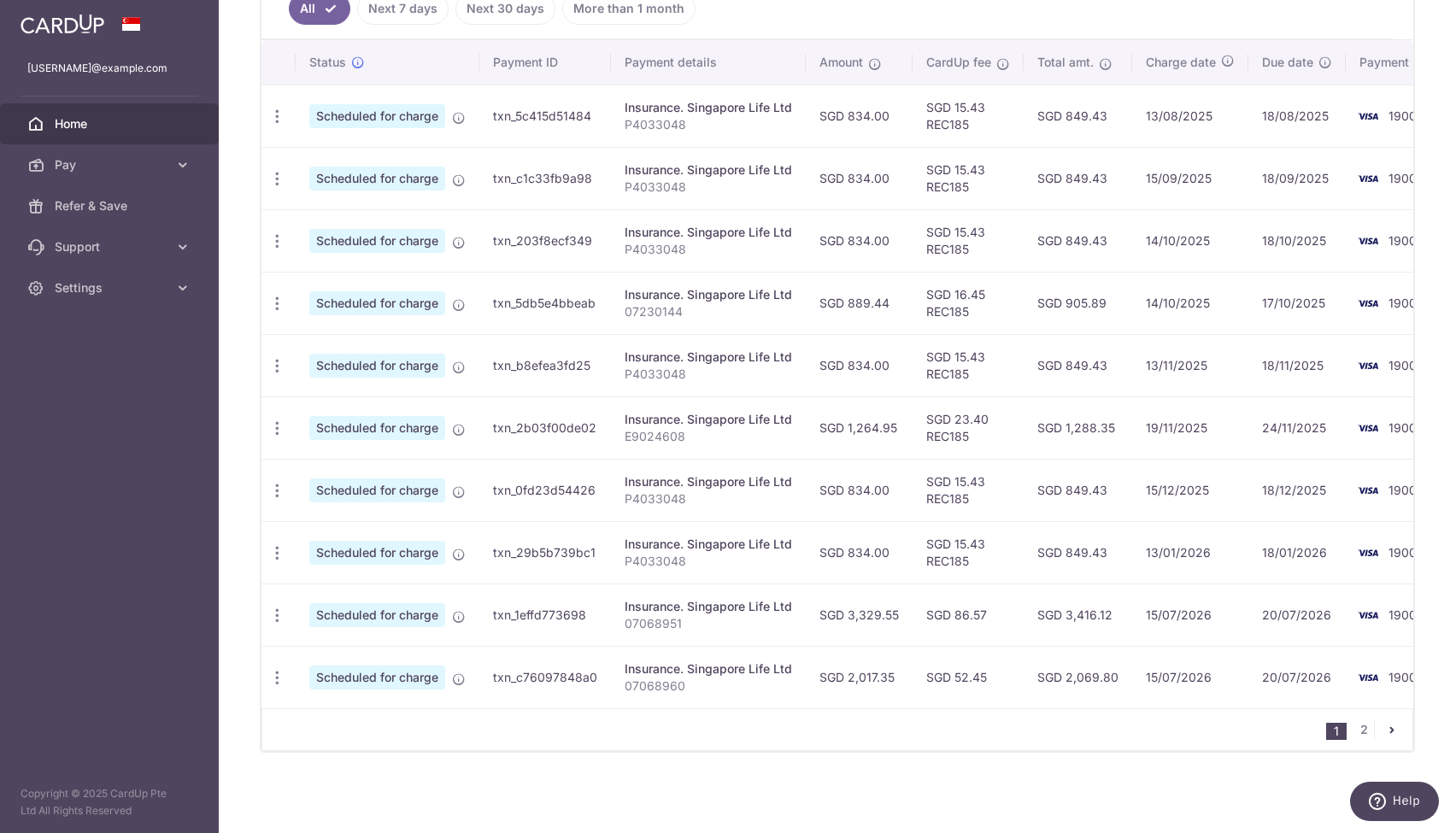 scroll, scrollTop: 493, scrollLeft: 0, axis: vertical 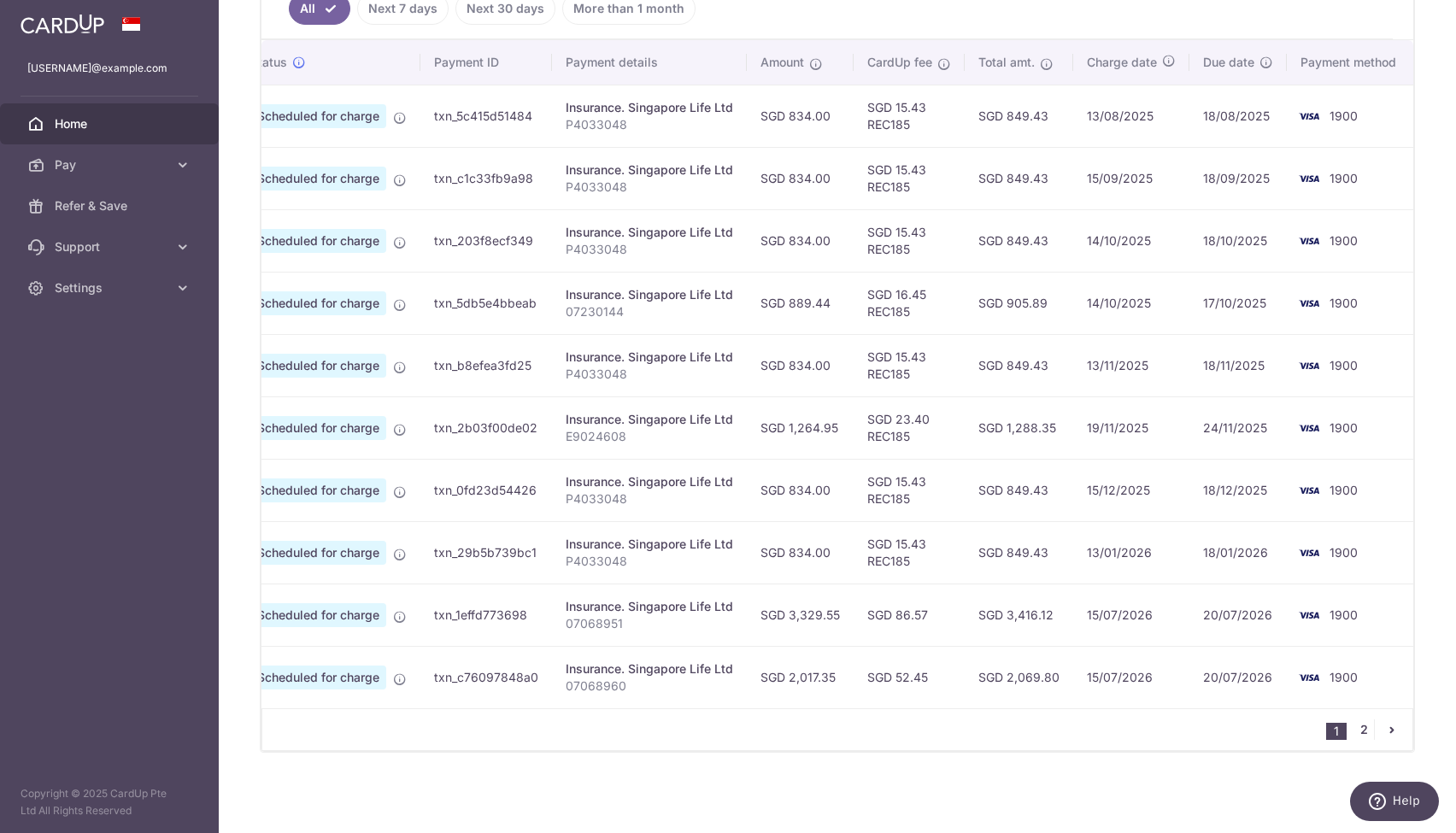 click on "2" at bounding box center [1364, 730] 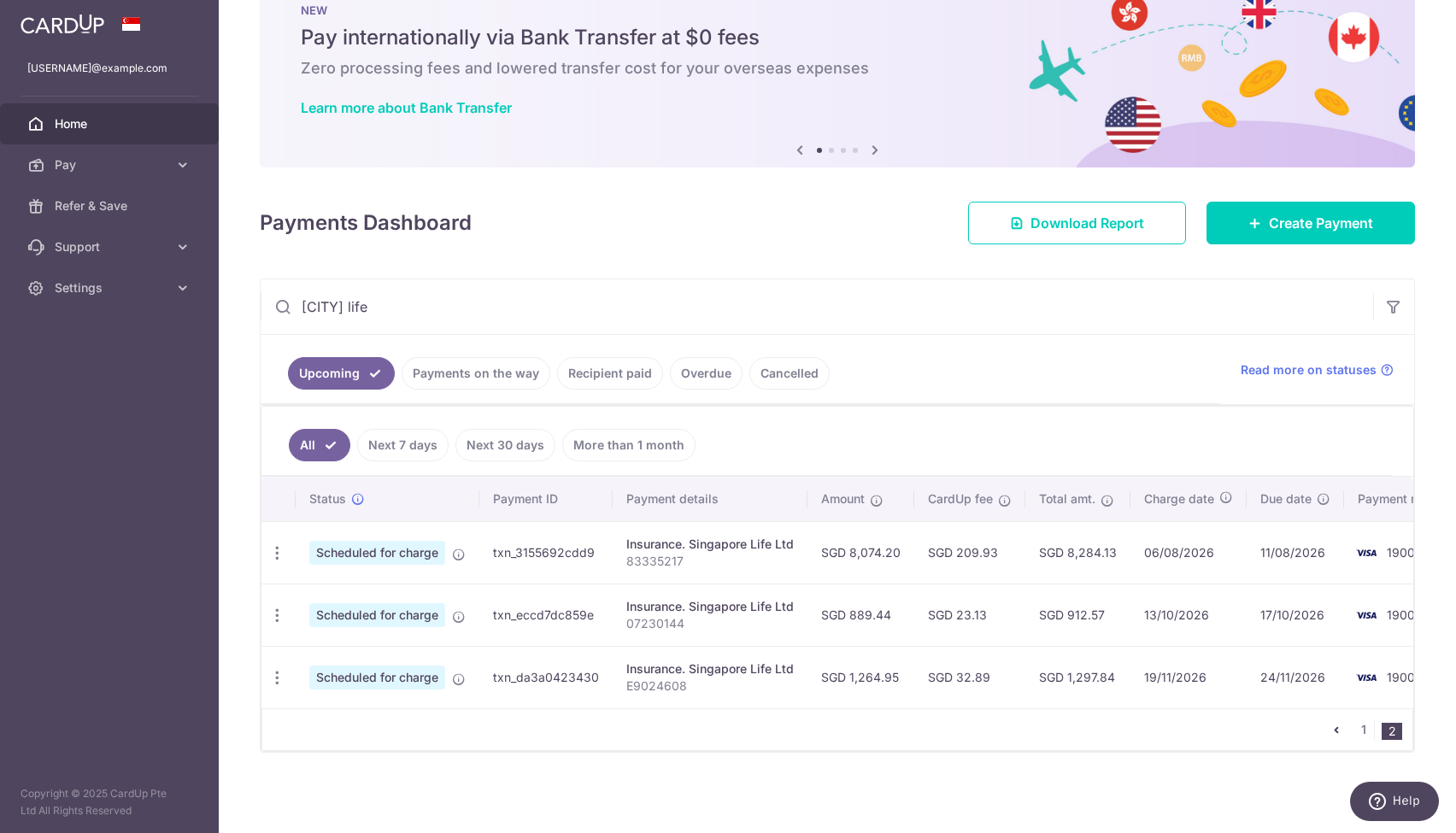 scroll, scrollTop: 56, scrollLeft: 0, axis: vertical 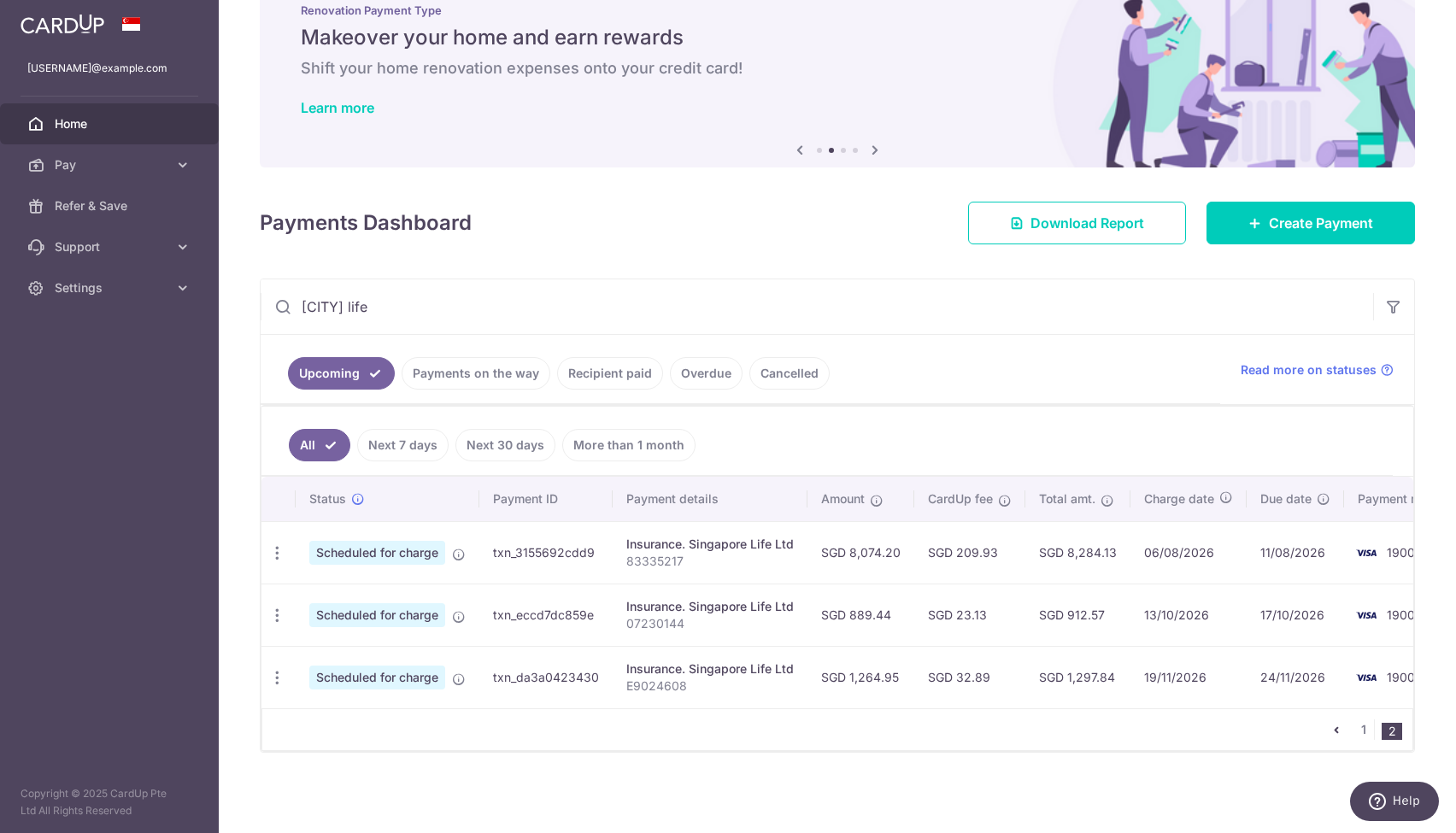 click on "[CITY] life" at bounding box center (817, 307) 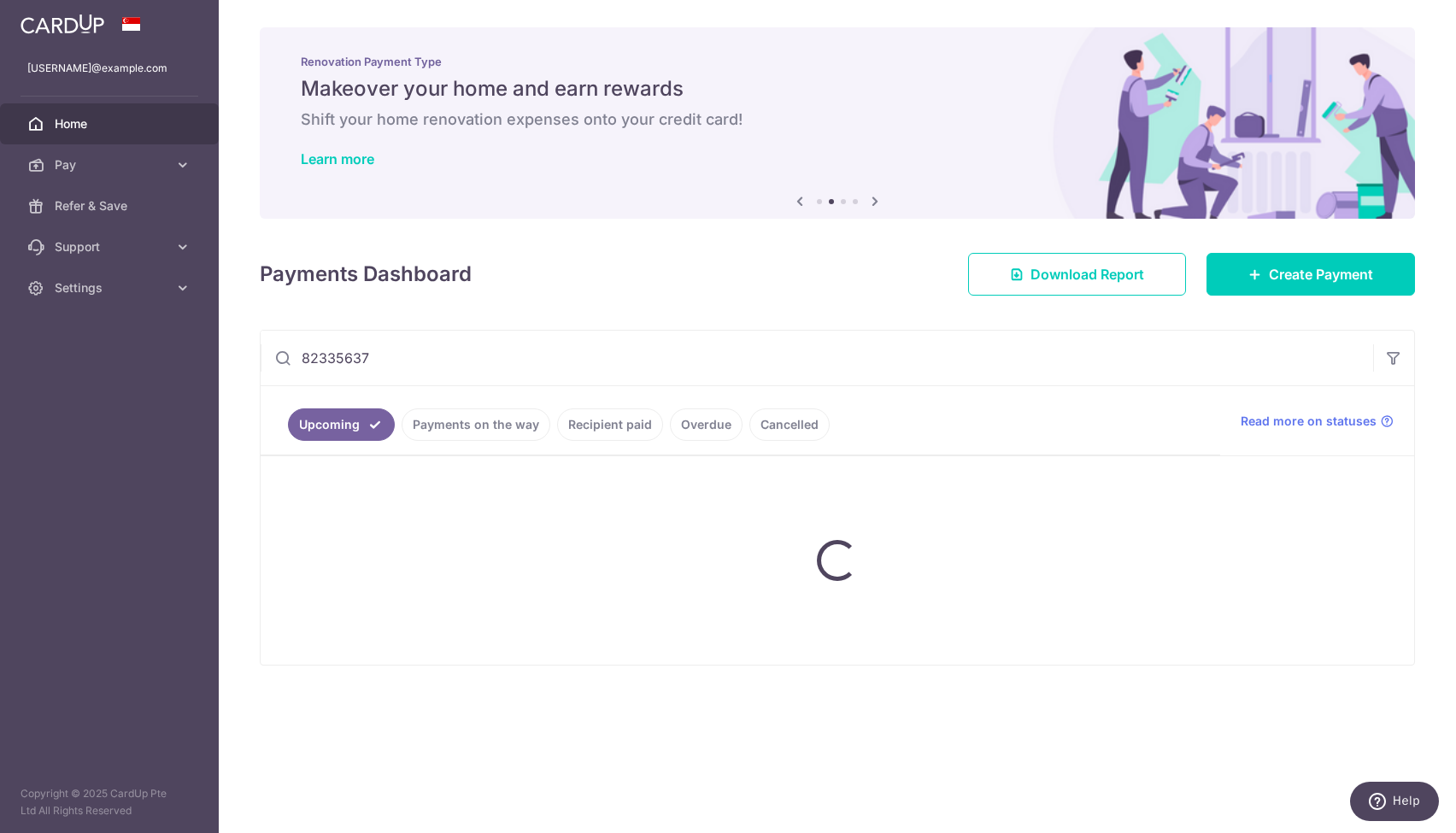 scroll, scrollTop: 0, scrollLeft: 0, axis: both 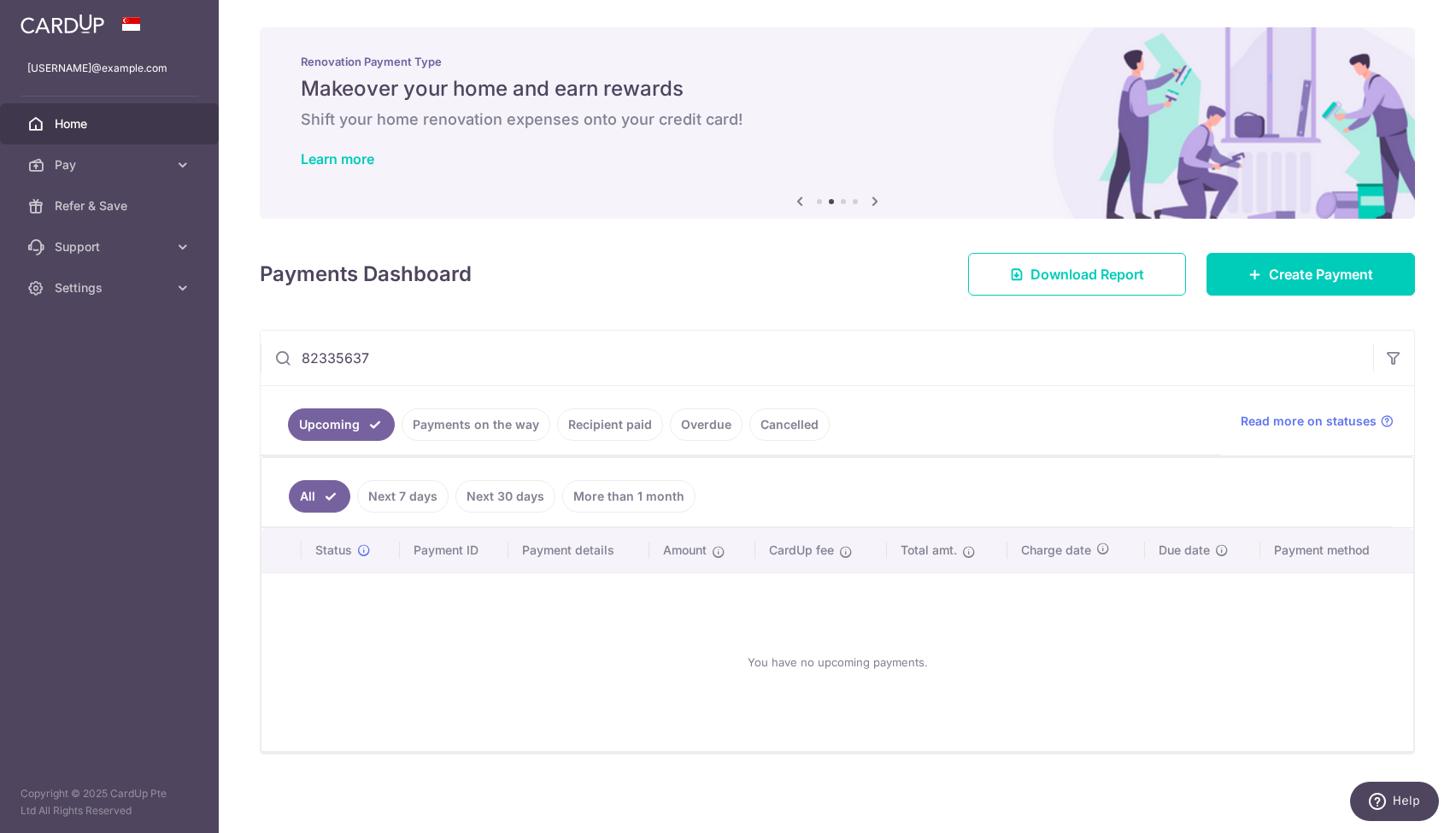 type on "82335637" 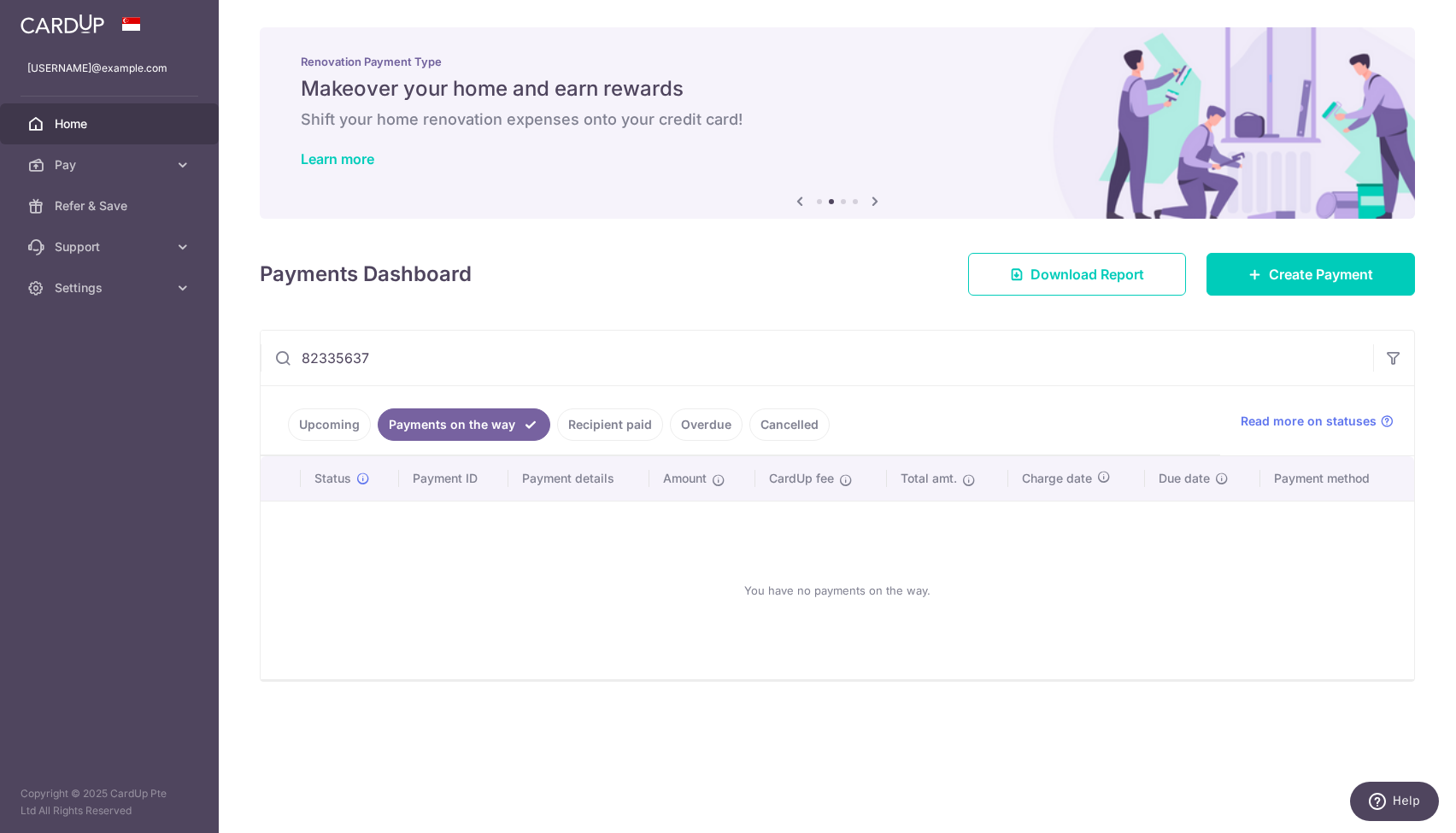 click on "82335637" at bounding box center (817, 358) 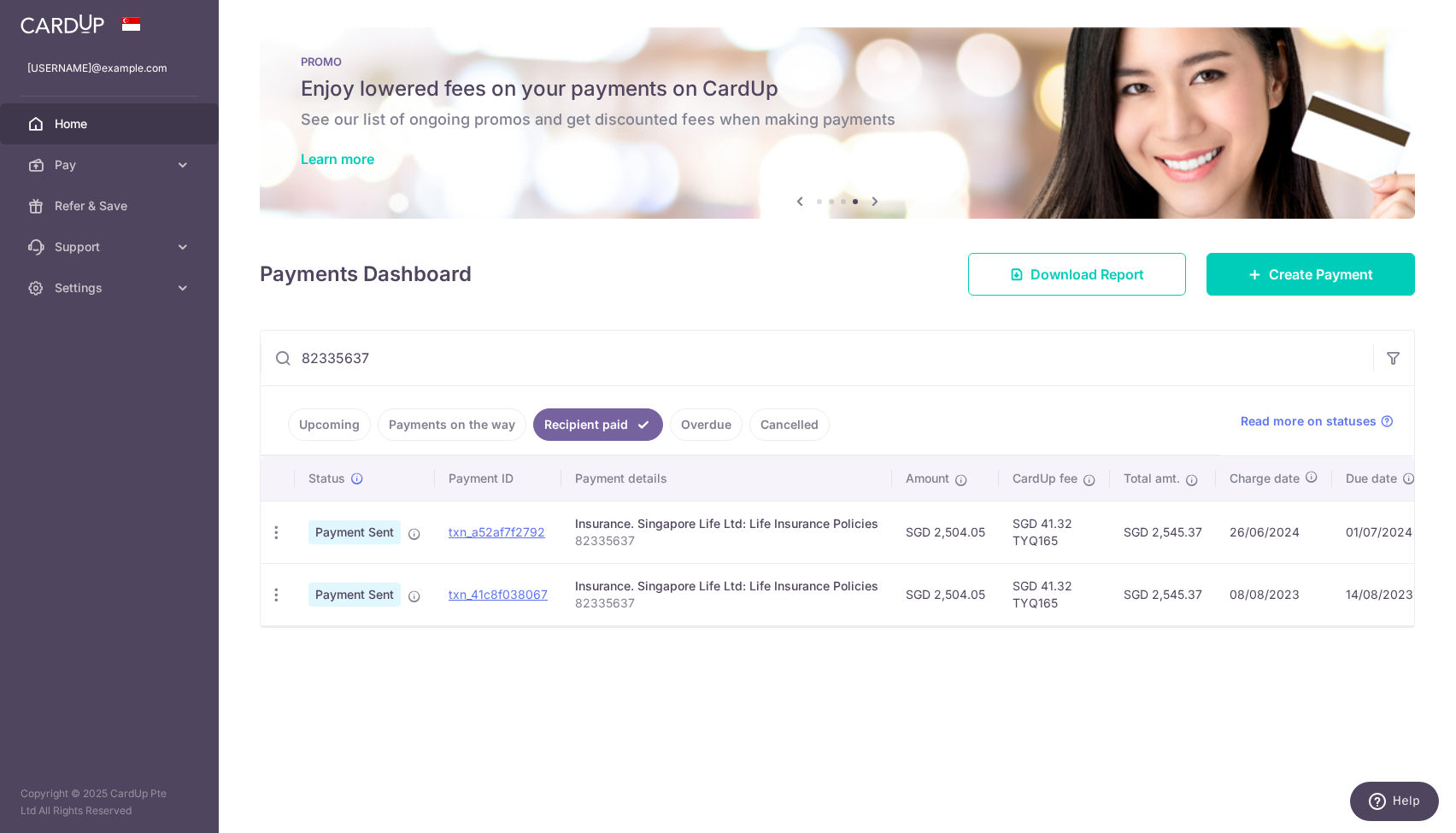 click on "Payments on the way" at bounding box center [452, 425] 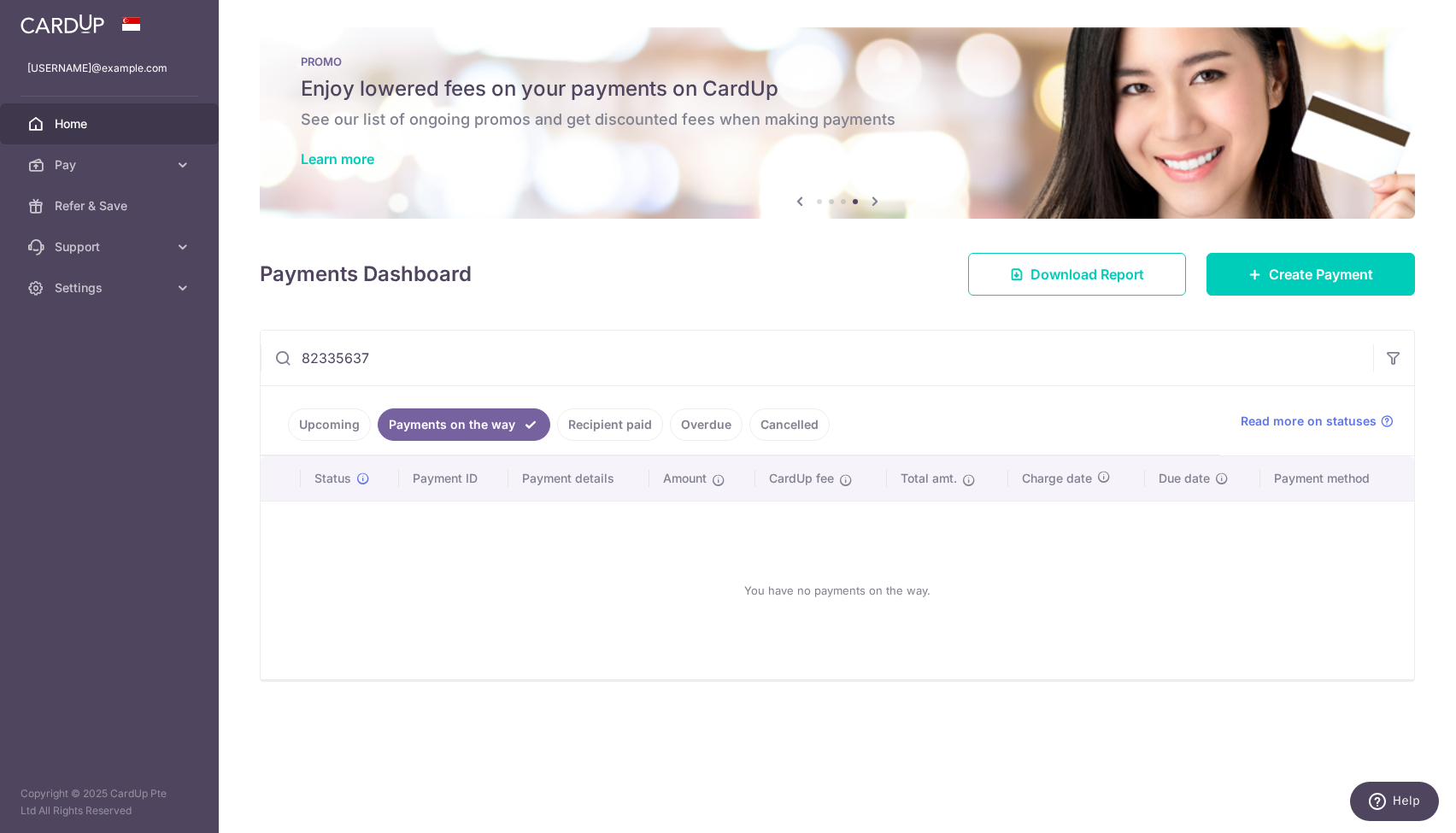 click on "Upcoming" at bounding box center [329, 425] 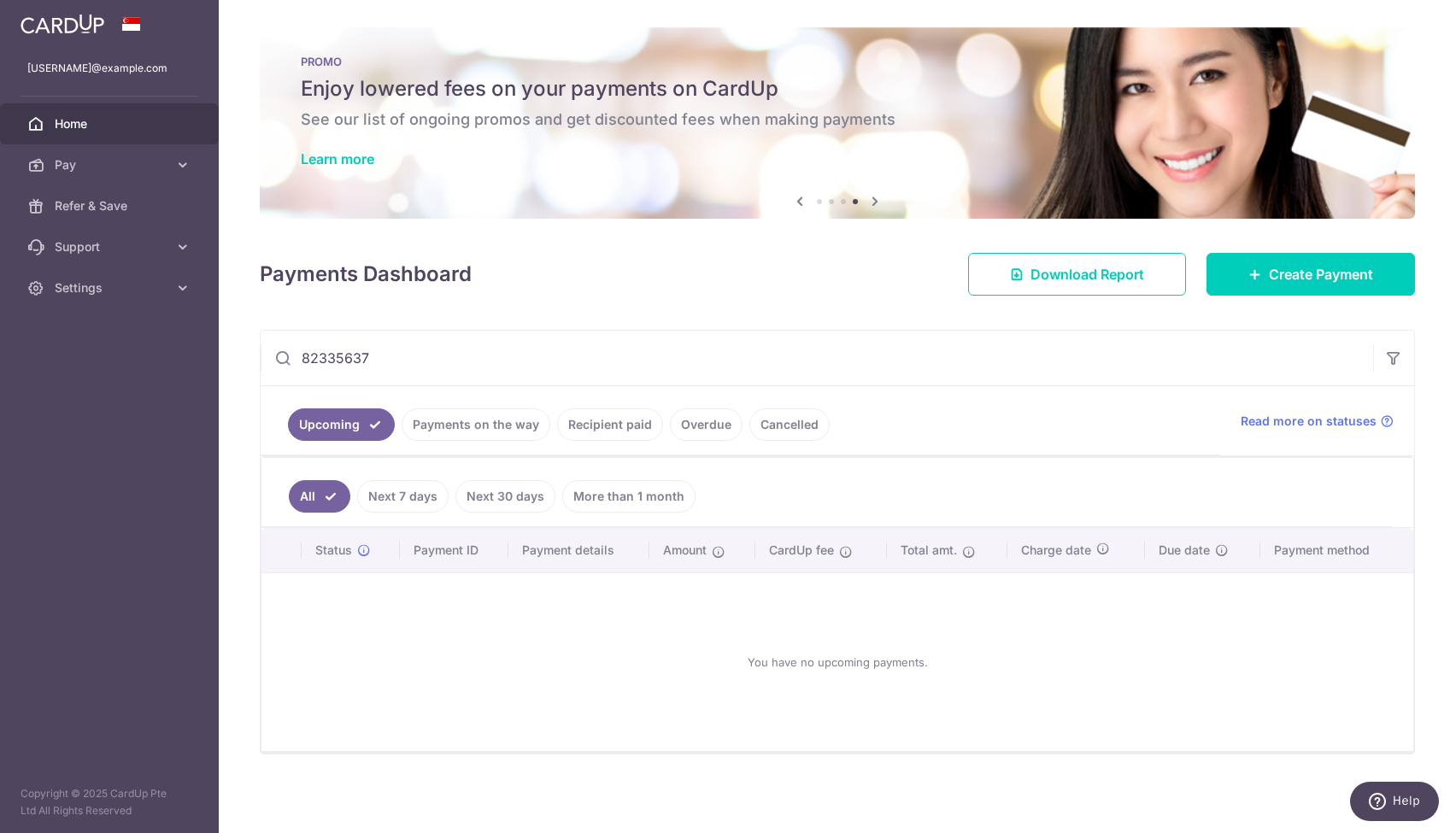 click on "Overdue" at bounding box center (706, 425) 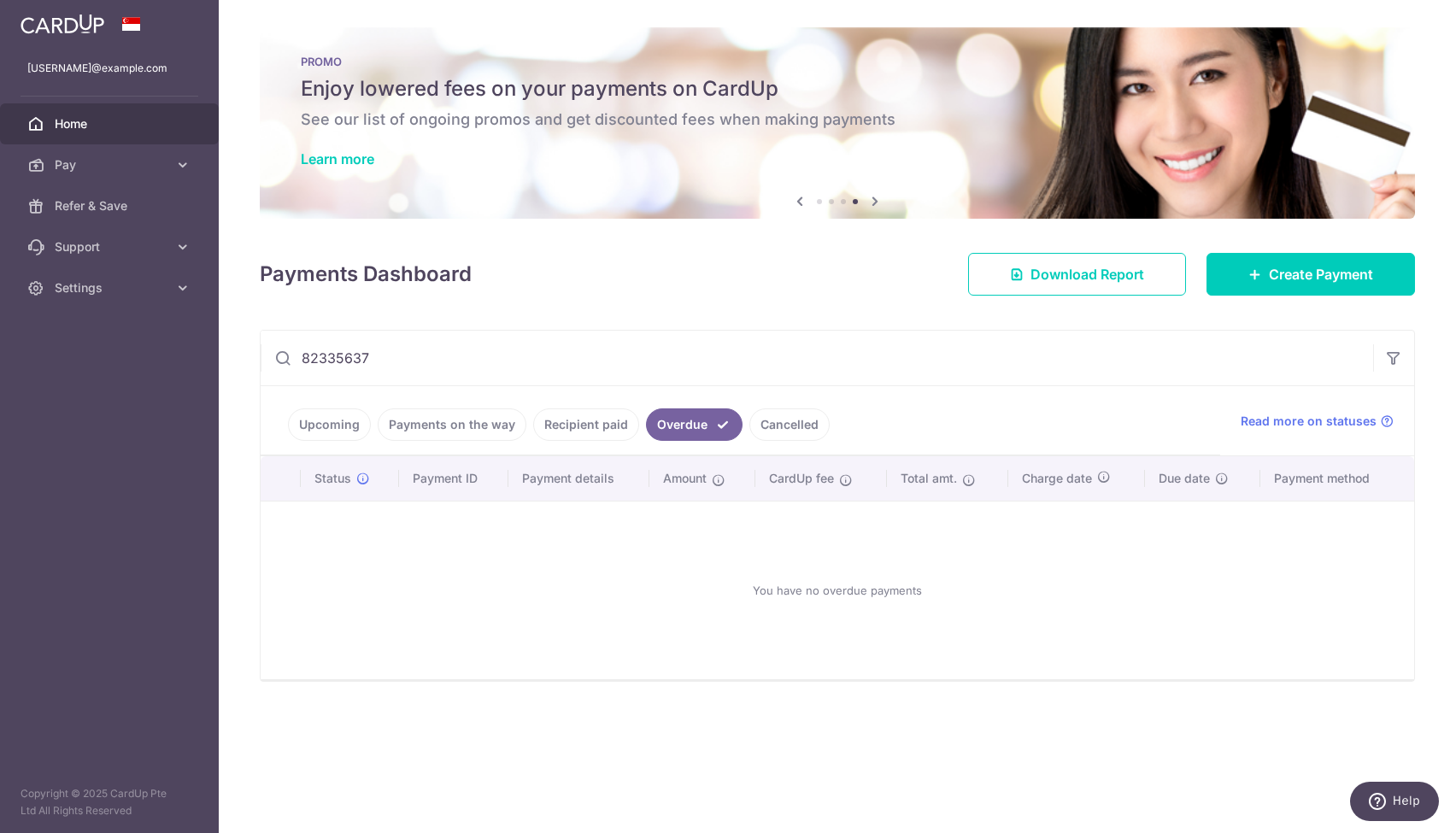 click on "Cancelled" at bounding box center [790, 425] 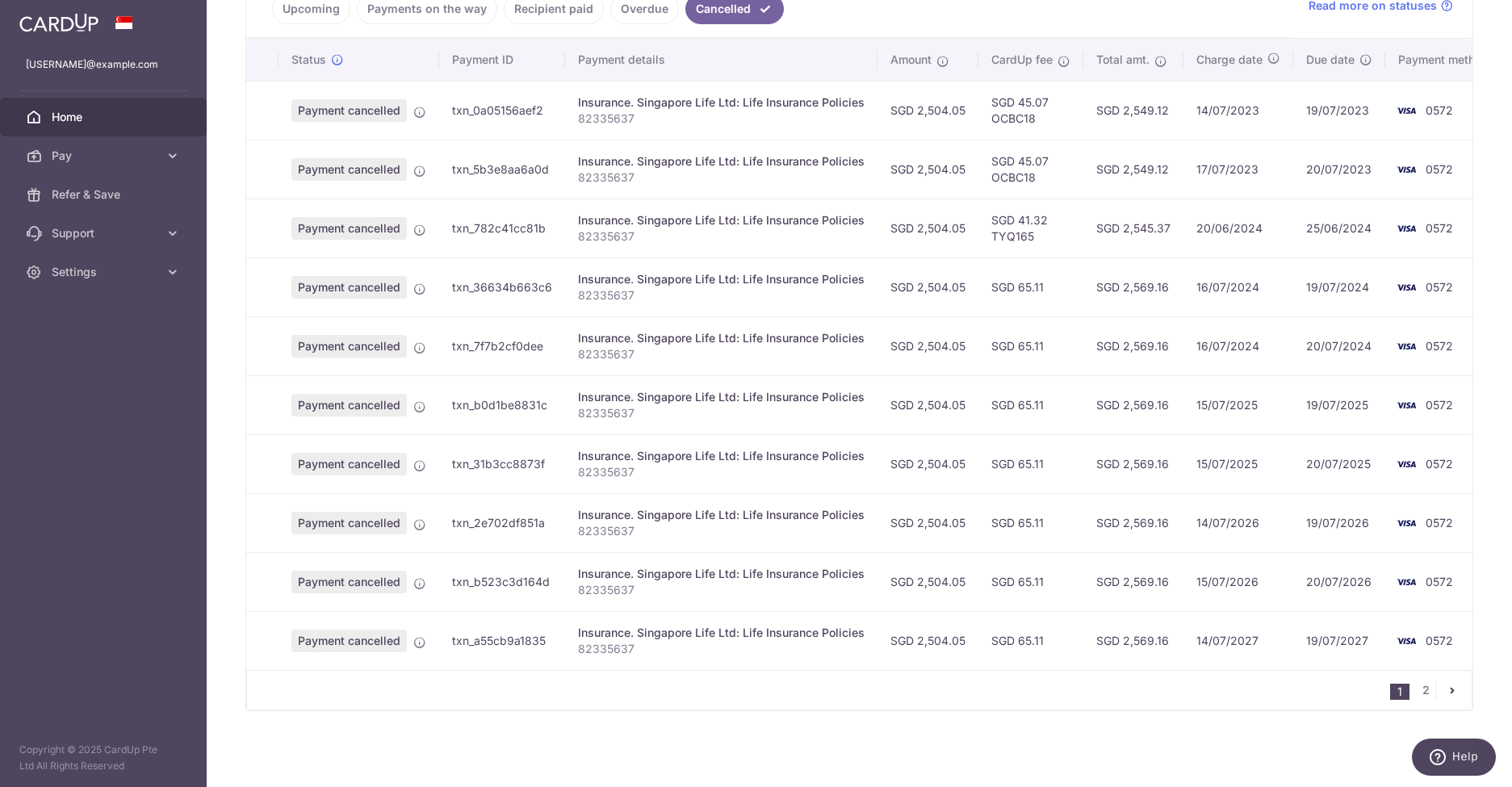scroll, scrollTop: 398, scrollLeft: 0, axis: vertical 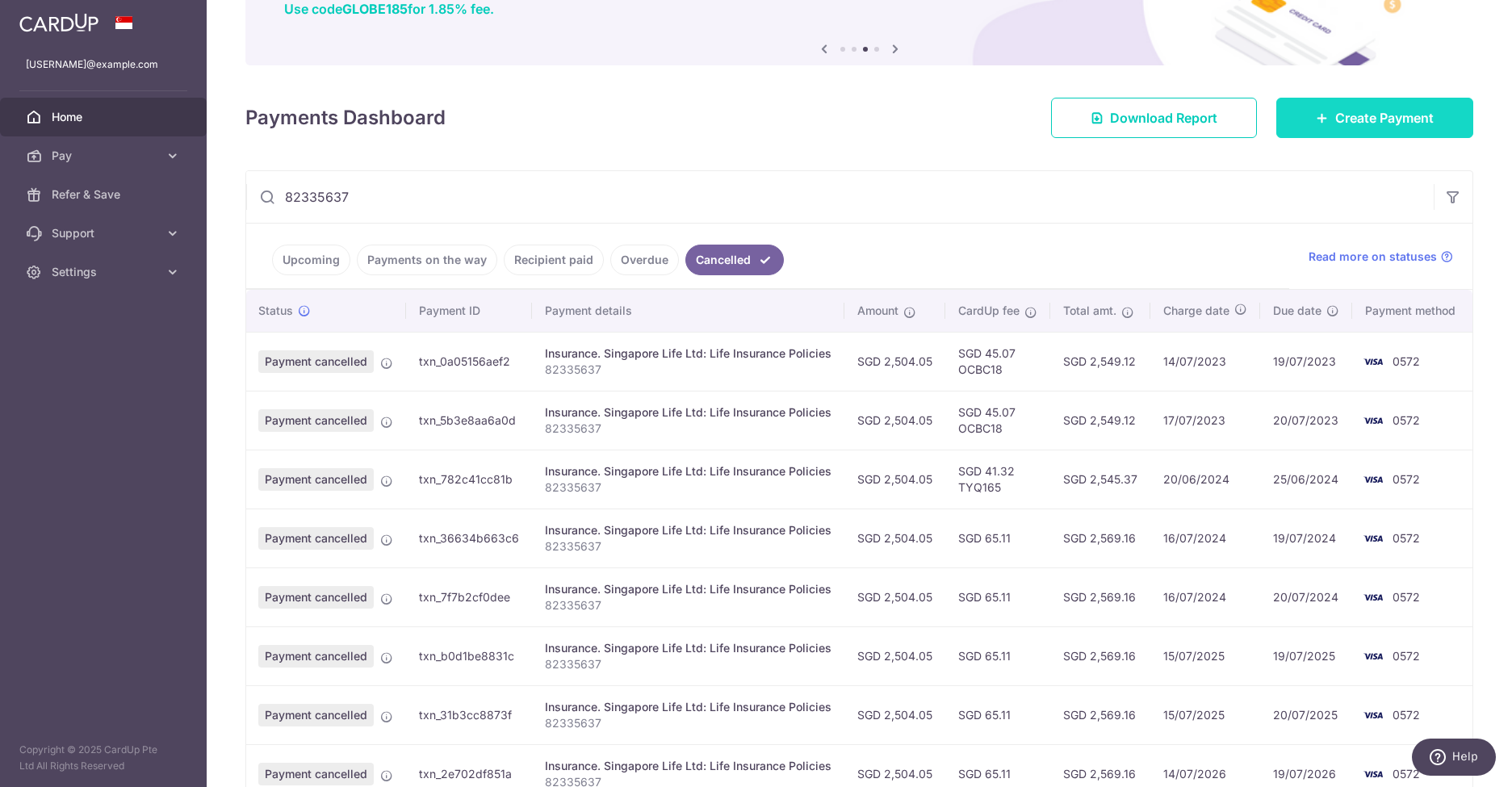 click on "Create Payment" at bounding box center [1384, 118] 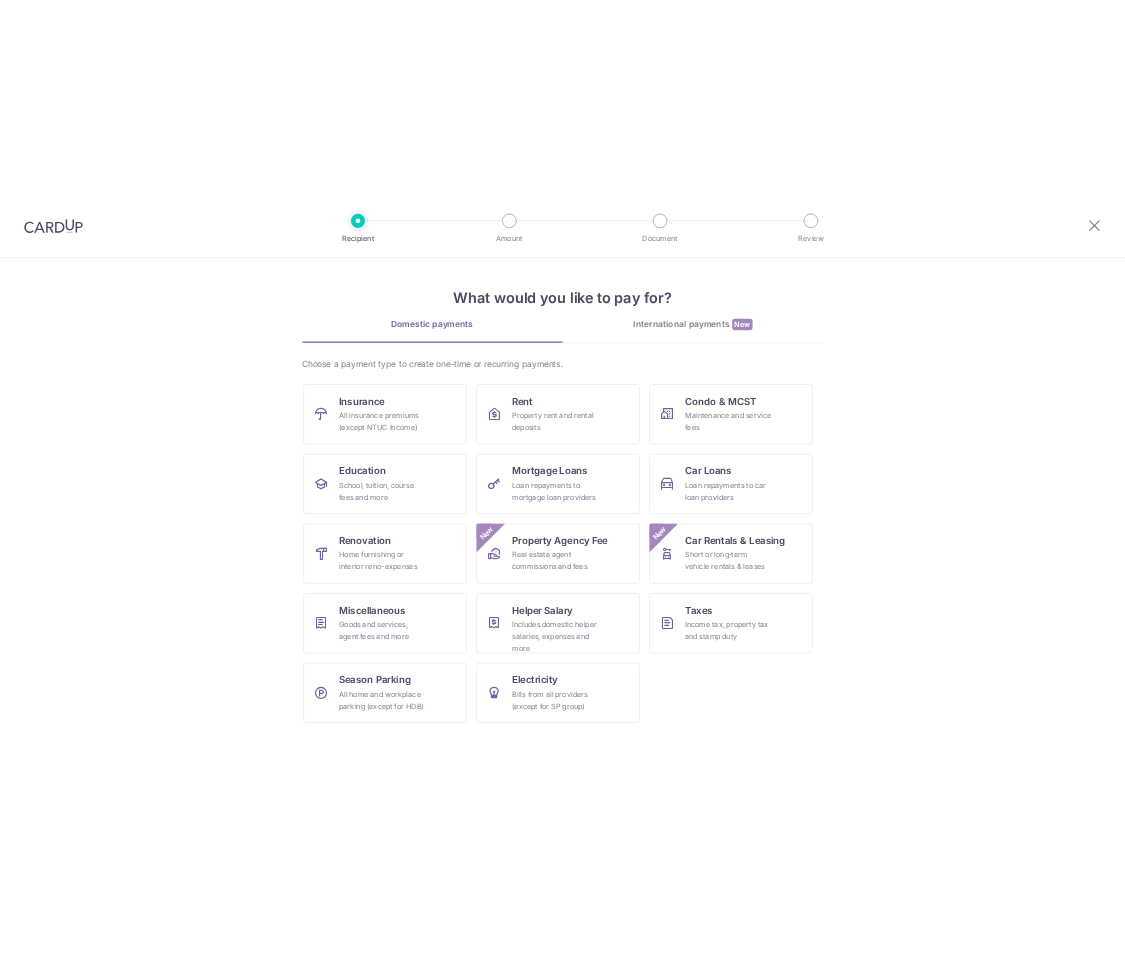 scroll, scrollTop: 0, scrollLeft: 0, axis: both 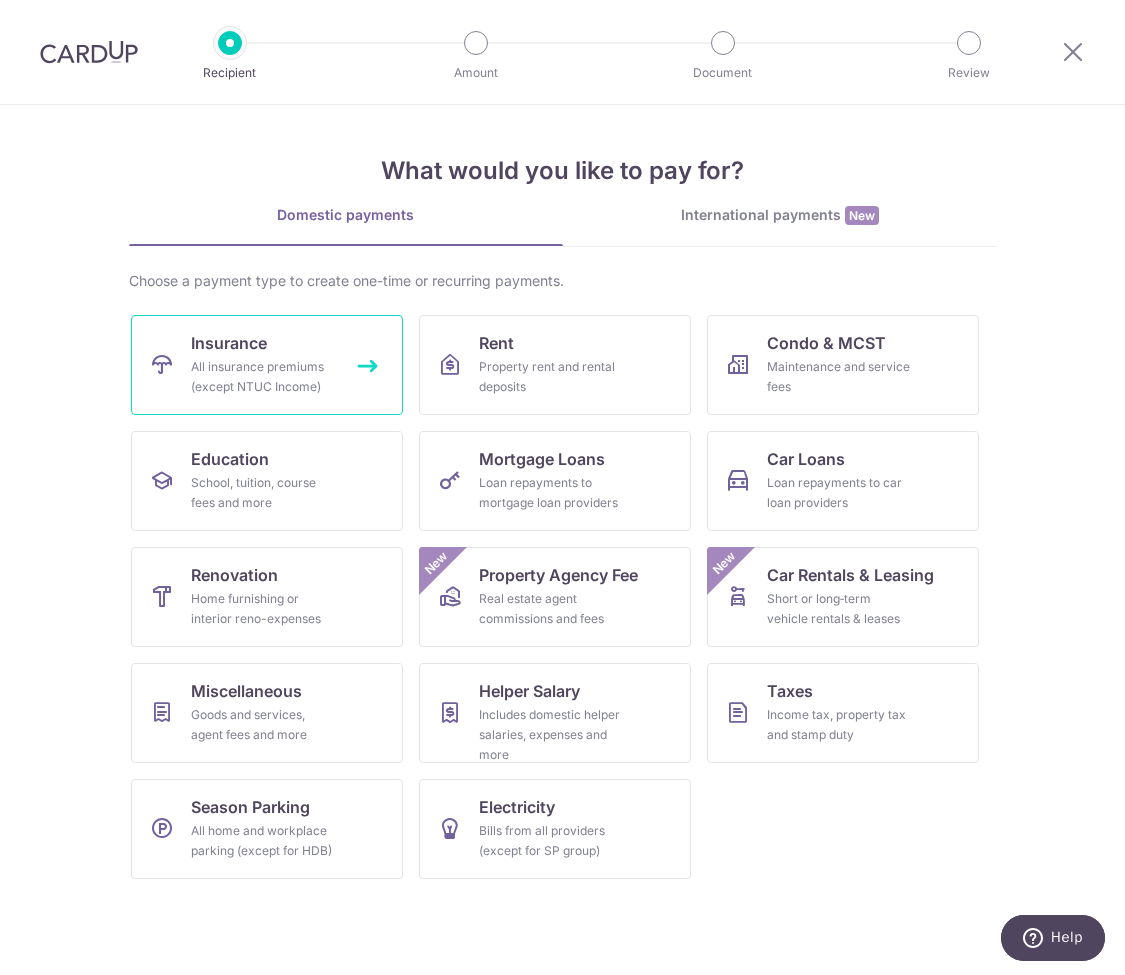 click on "All insurance premiums (except NTUC Income)" at bounding box center [263, 377] 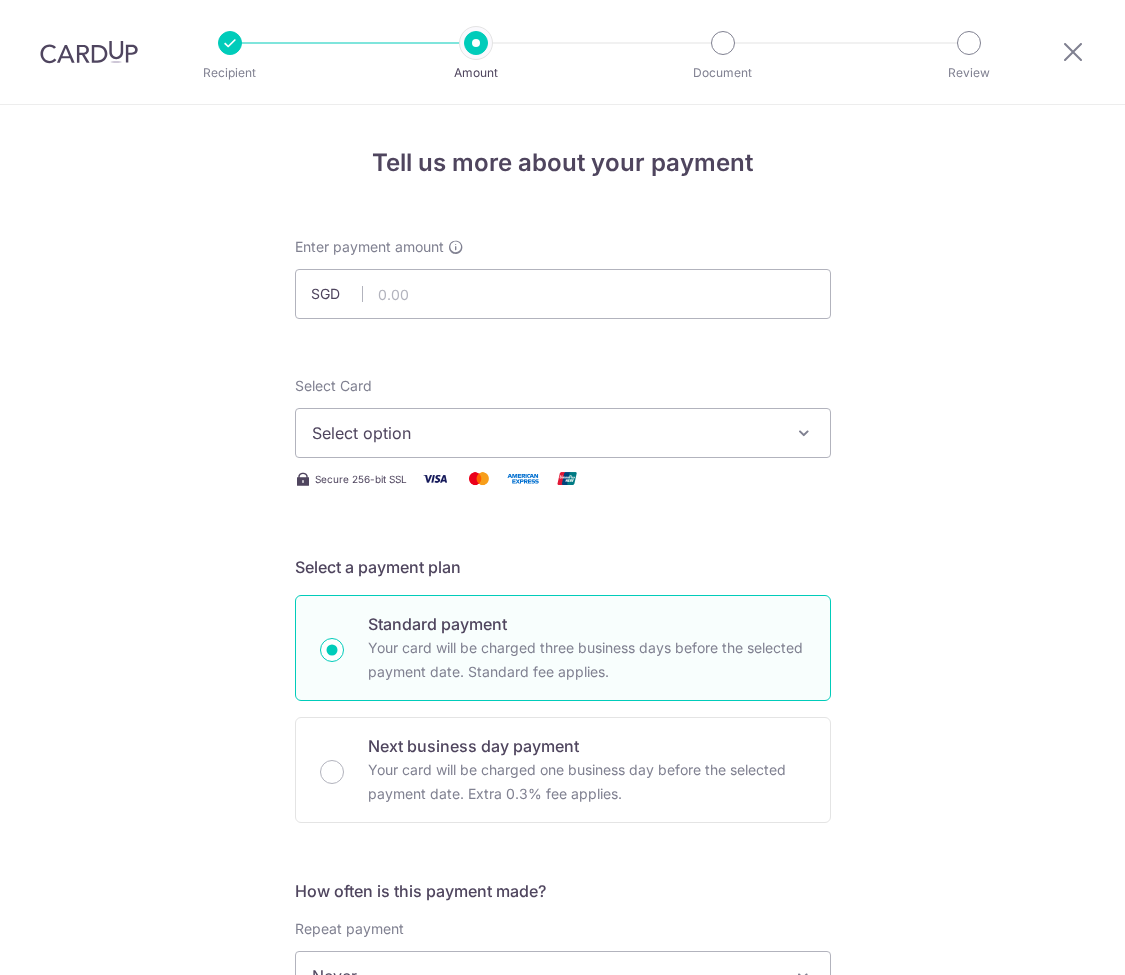 scroll, scrollTop: 0, scrollLeft: 0, axis: both 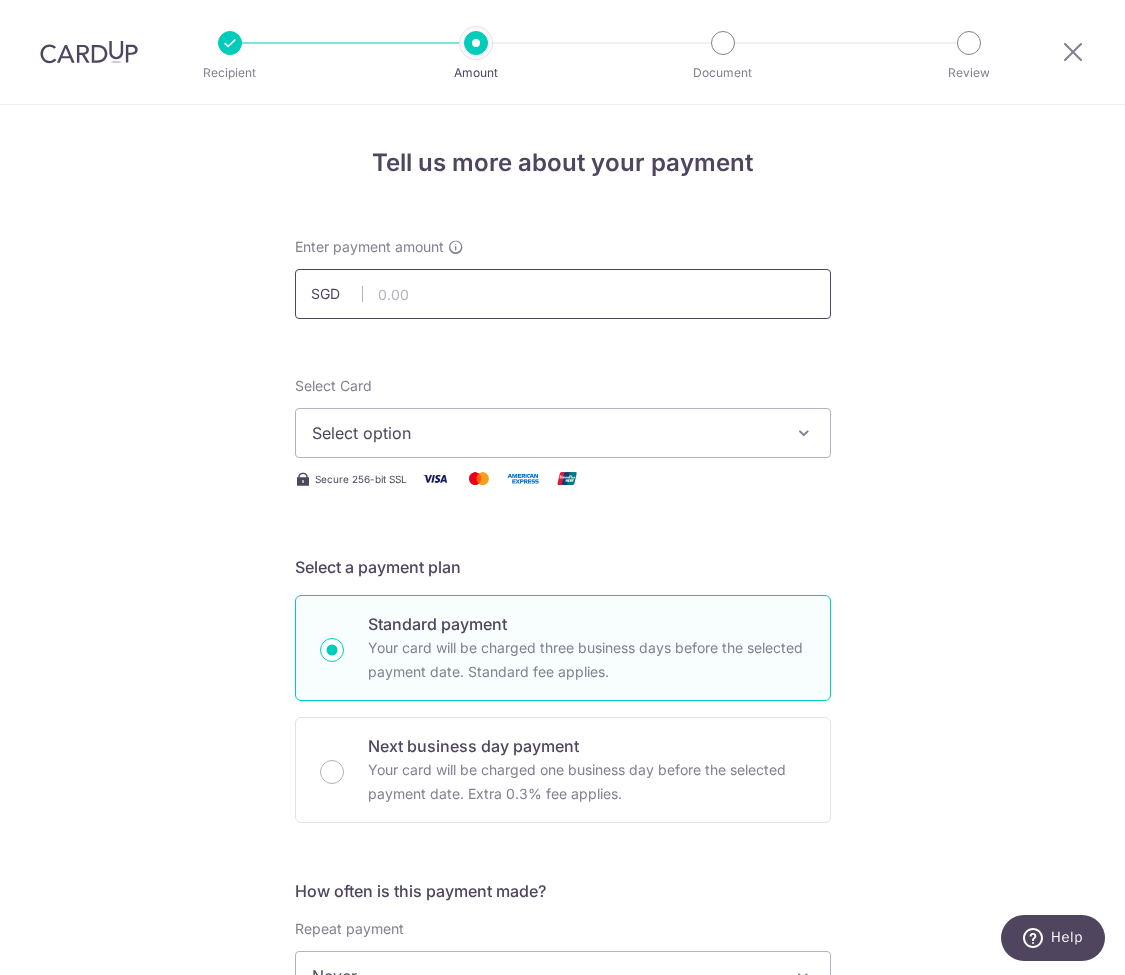 click at bounding box center [563, 294] 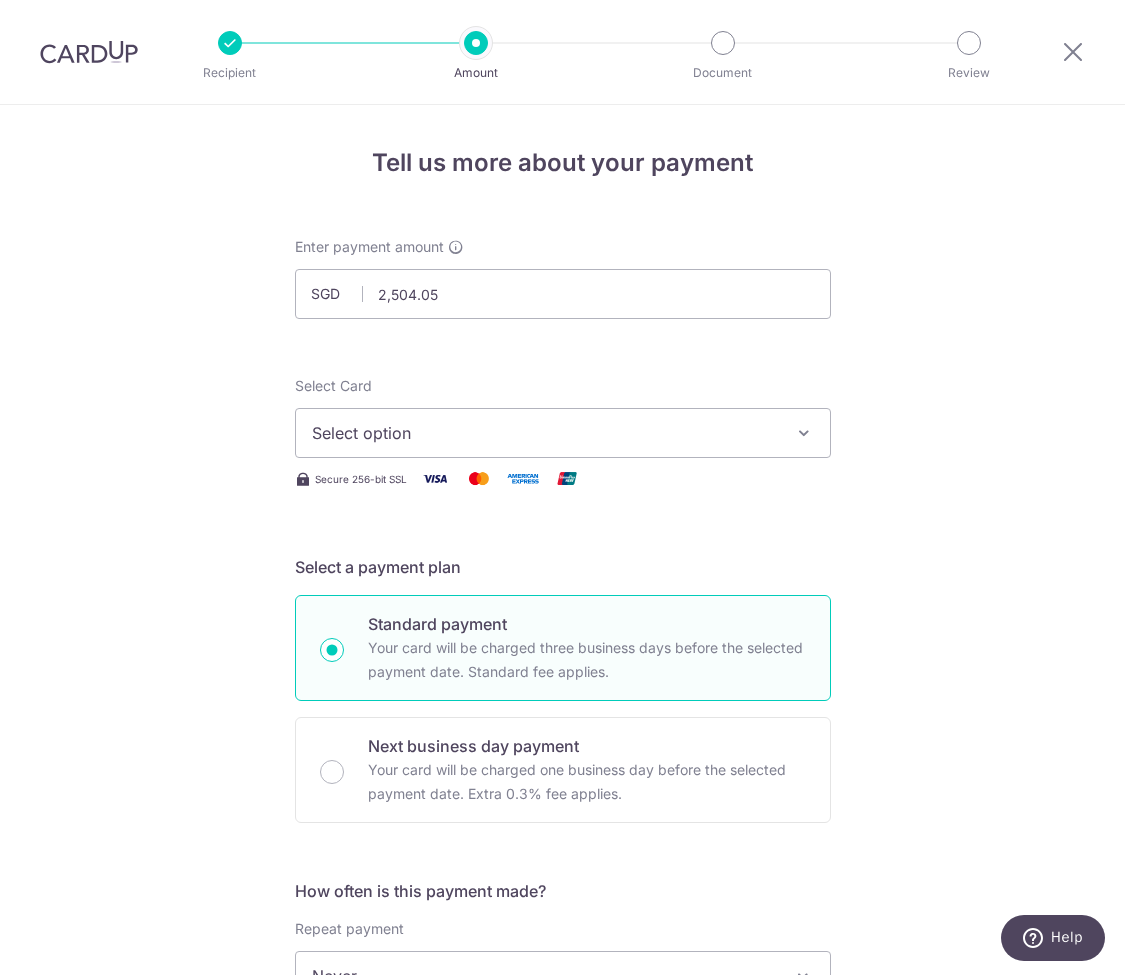 type on "2,504.05" 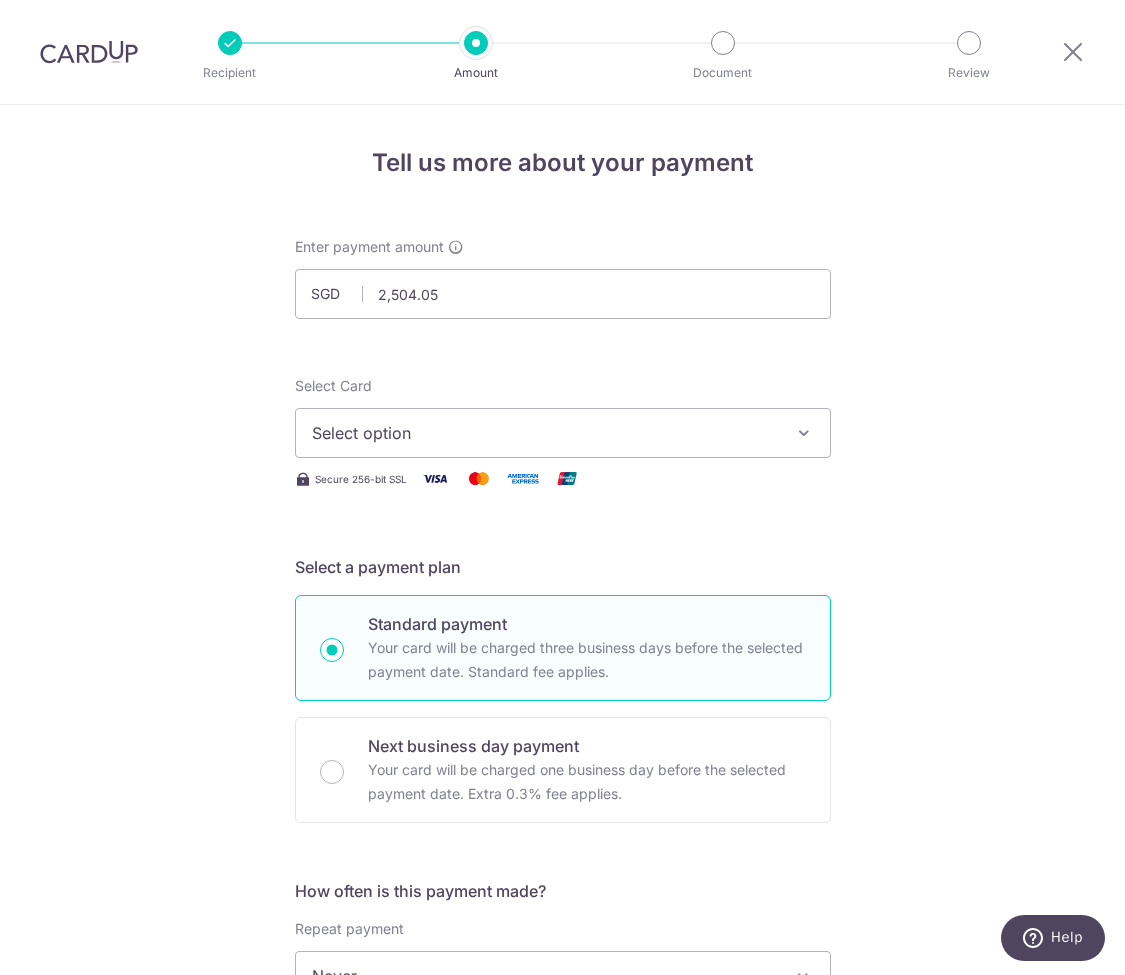 click on "Select option" at bounding box center [545, 433] 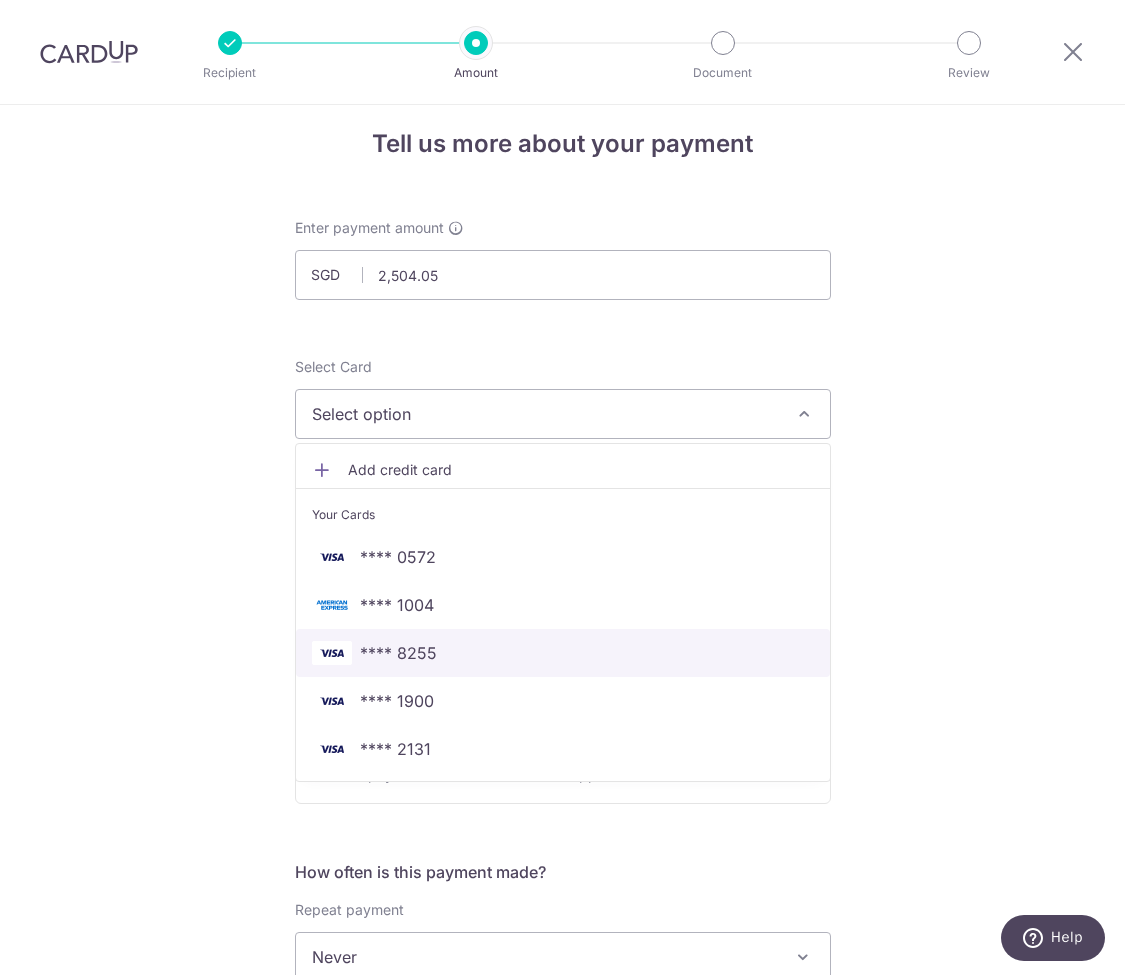 scroll, scrollTop: 21, scrollLeft: 0, axis: vertical 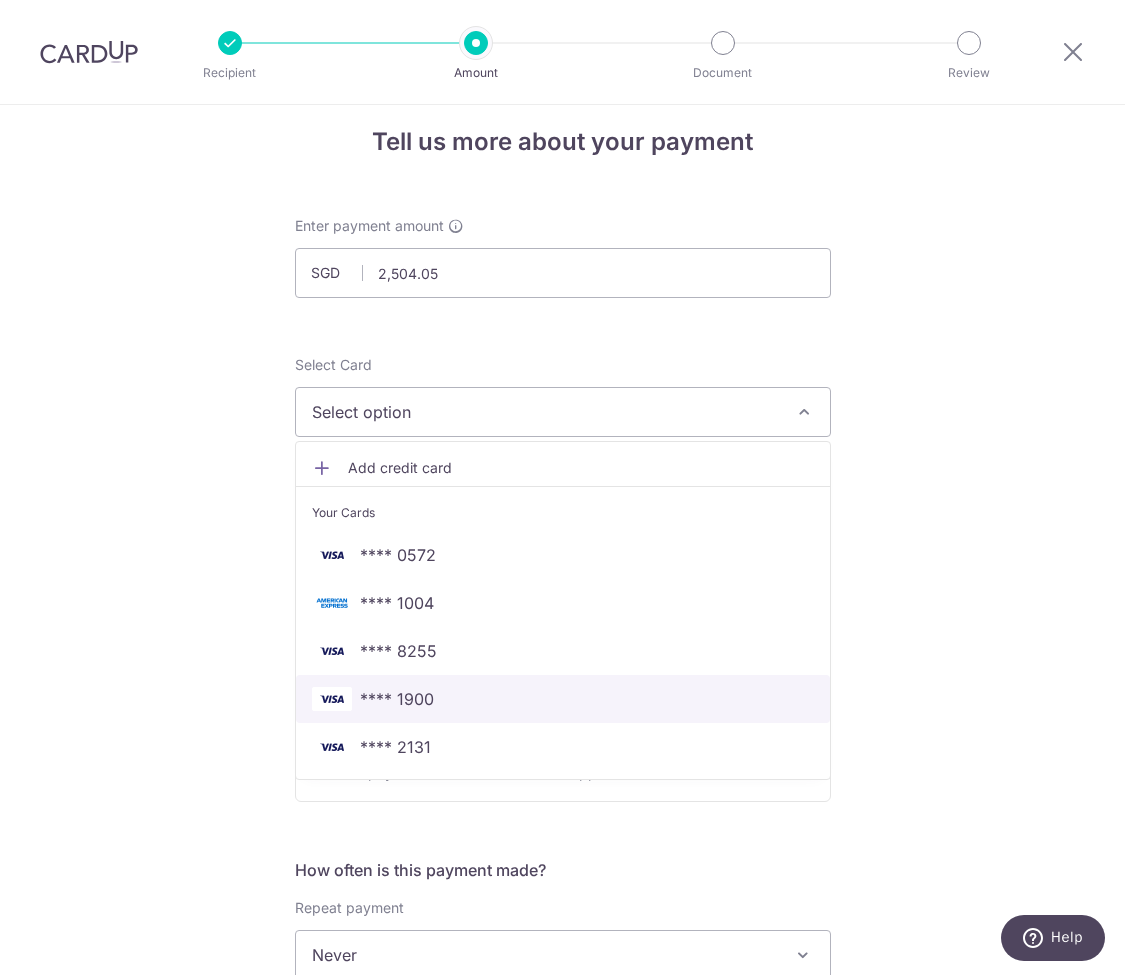 click on "**** 1900" at bounding box center (563, 699) 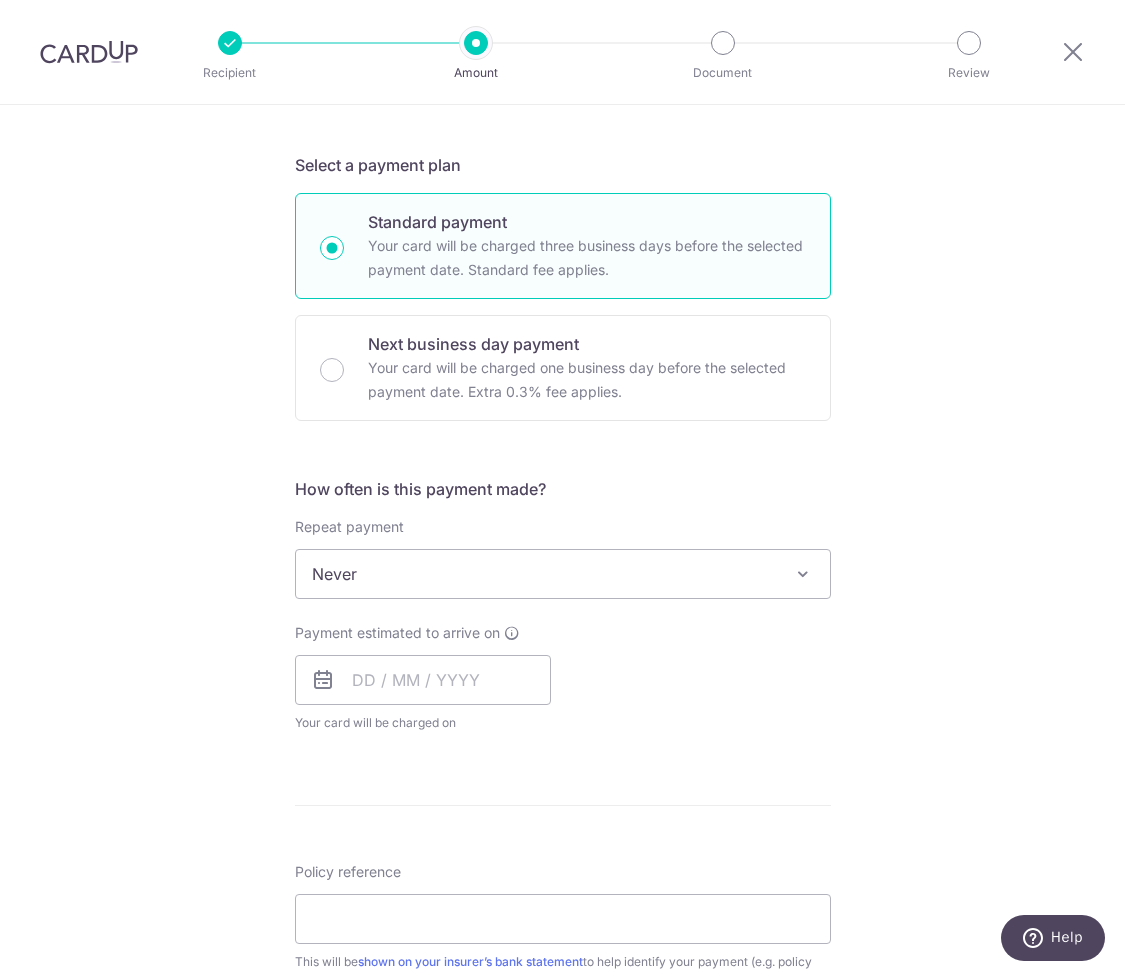 scroll, scrollTop: 430, scrollLeft: 0, axis: vertical 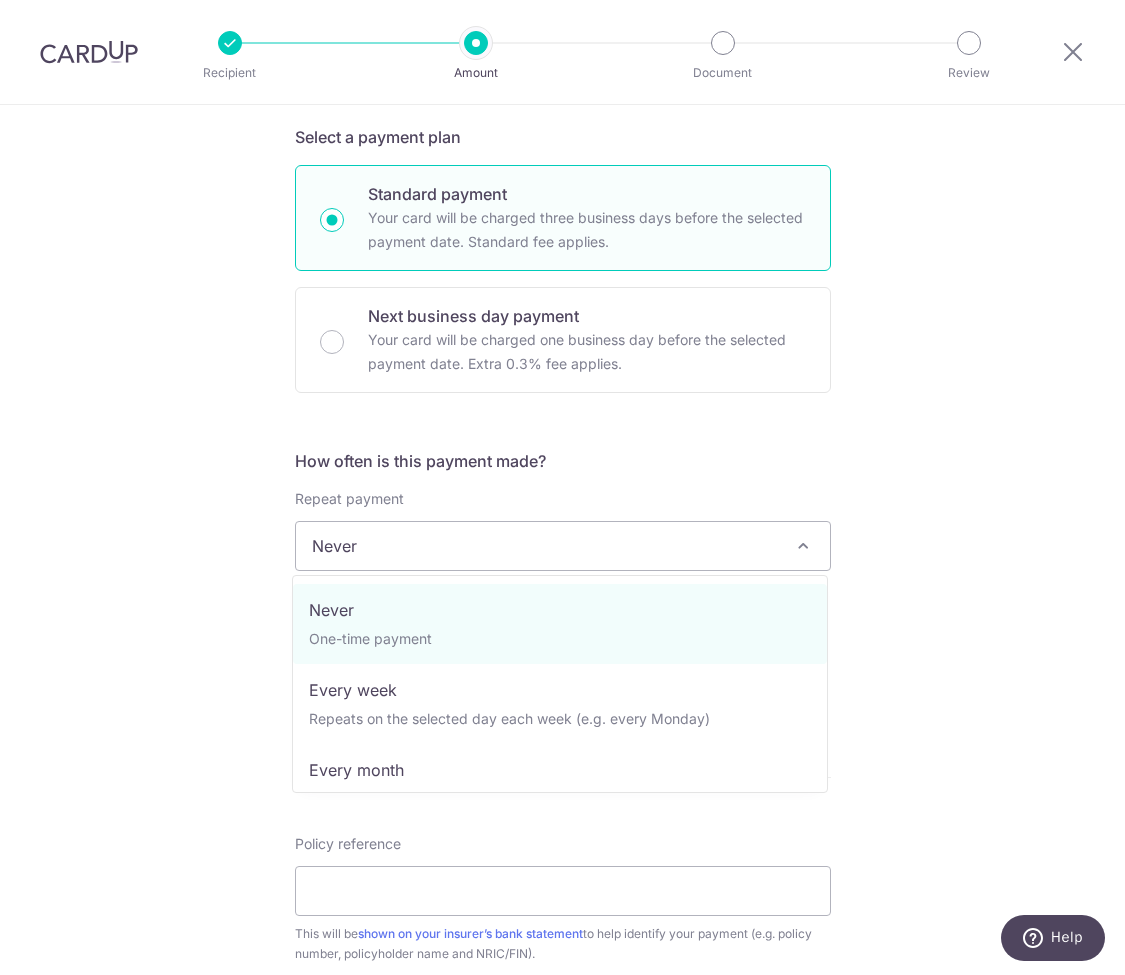 click on "Never" at bounding box center (563, 546) 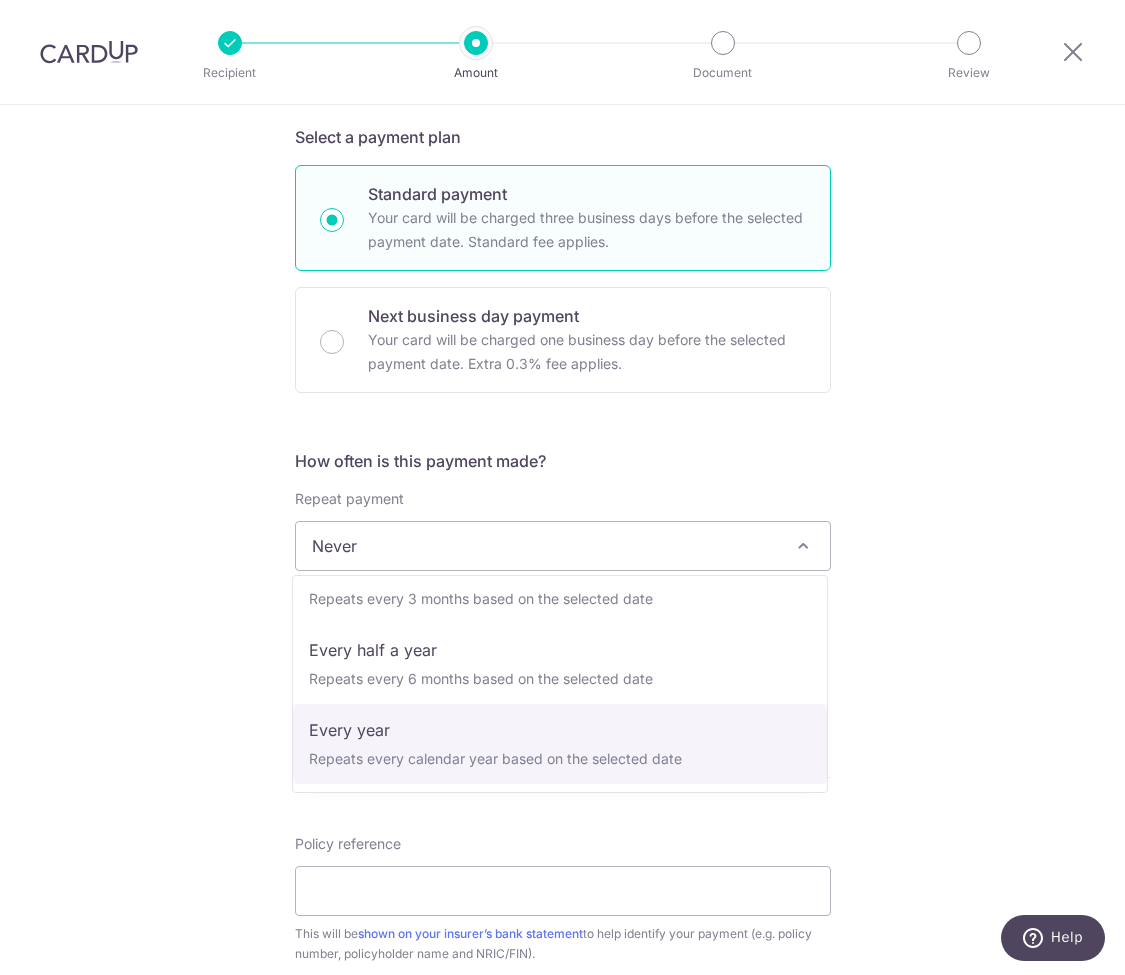 scroll, scrollTop: 280, scrollLeft: 0, axis: vertical 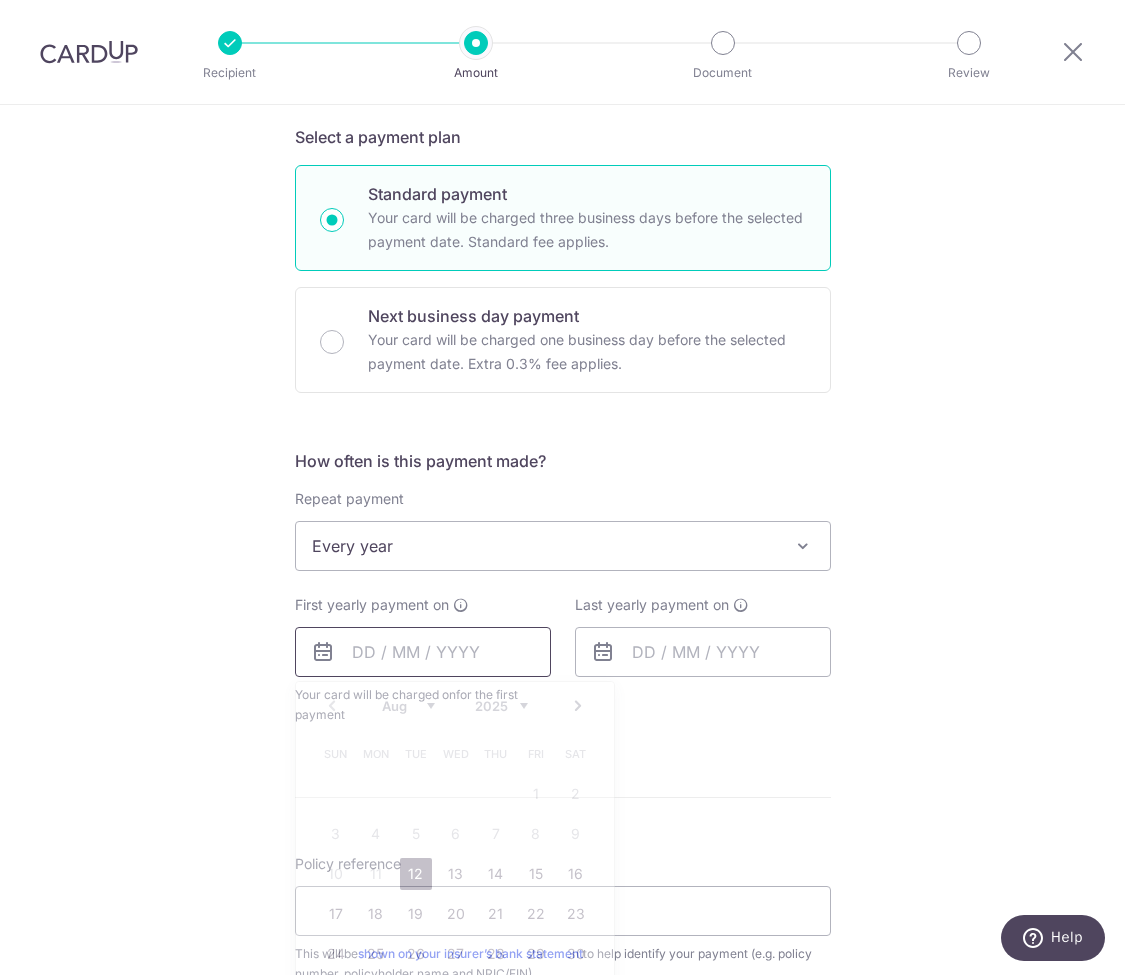 click at bounding box center [423, 652] 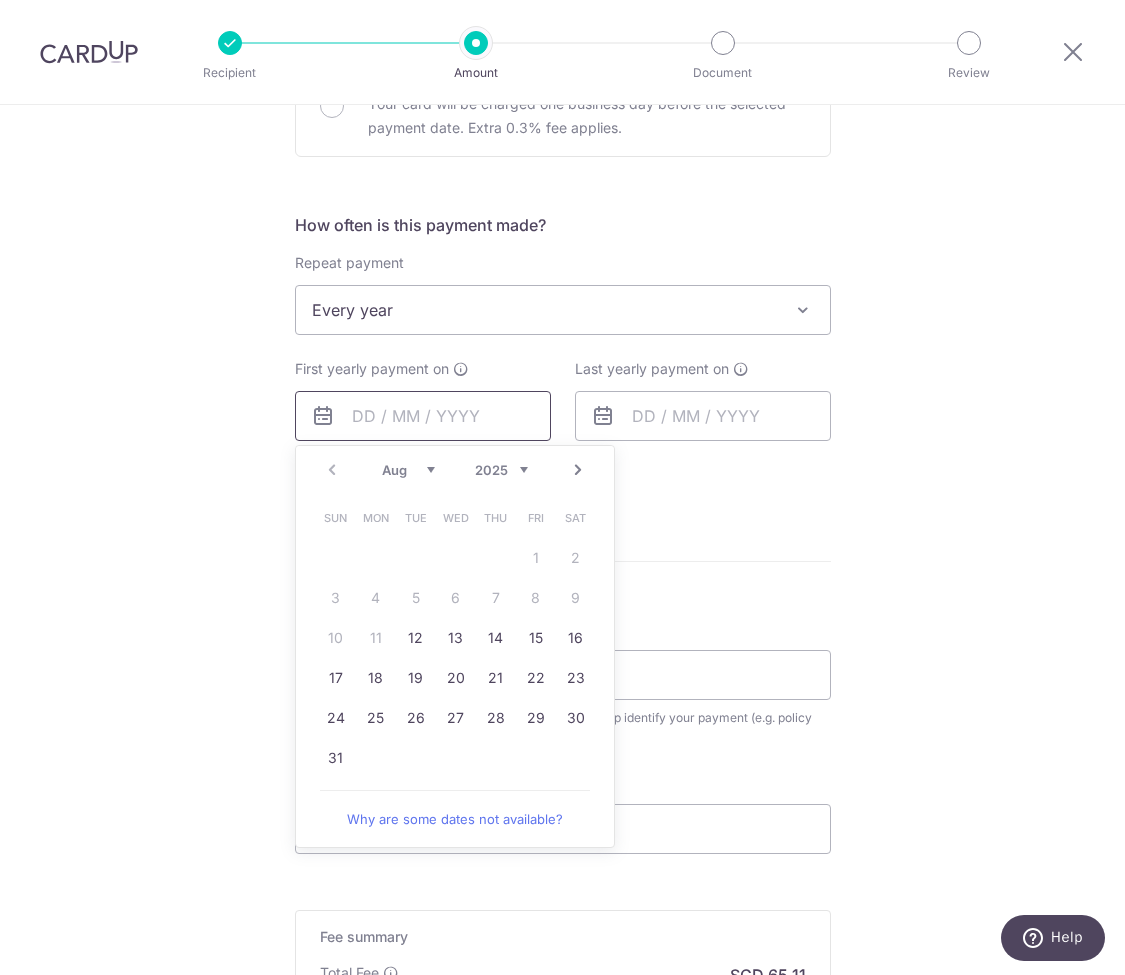 scroll, scrollTop: 690, scrollLeft: 0, axis: vertical 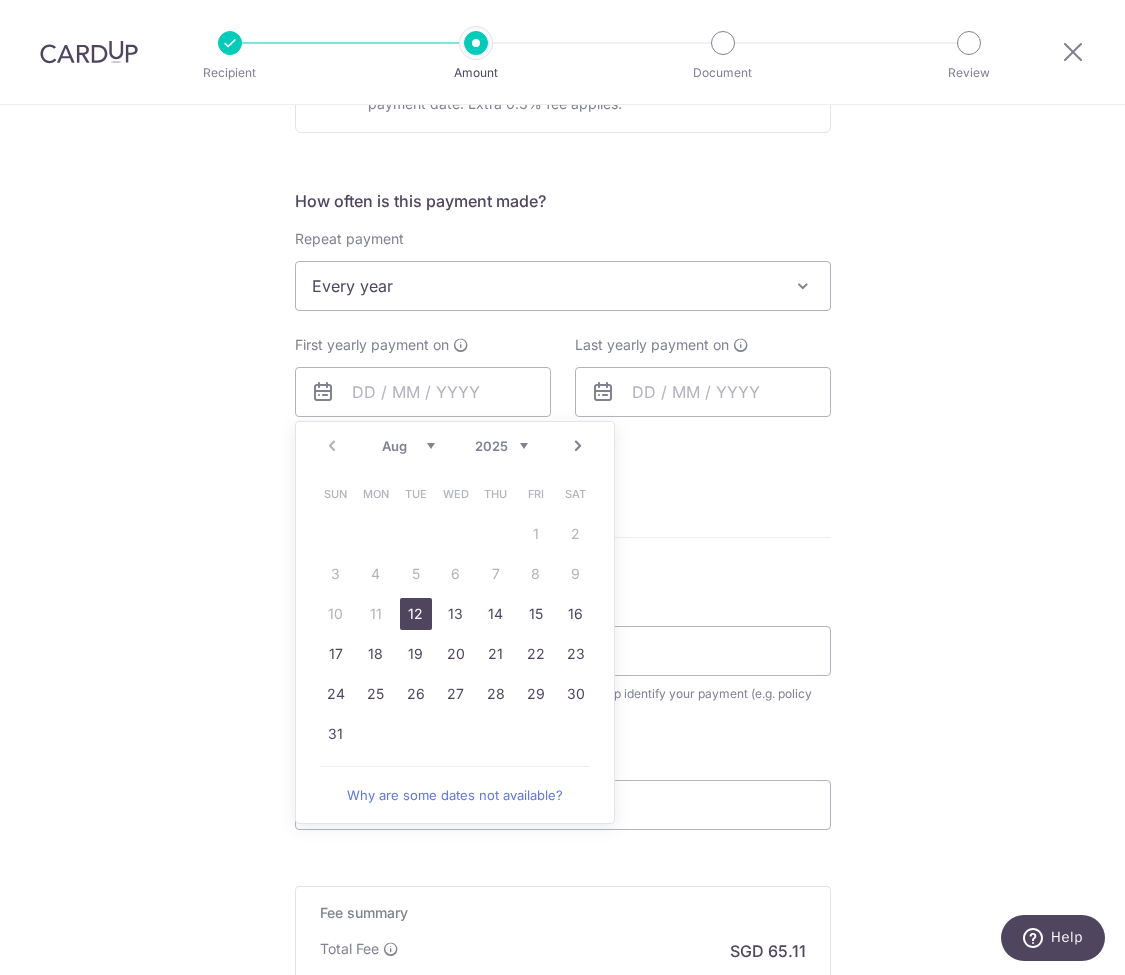 click on "12" at bounding box center (416, 614) 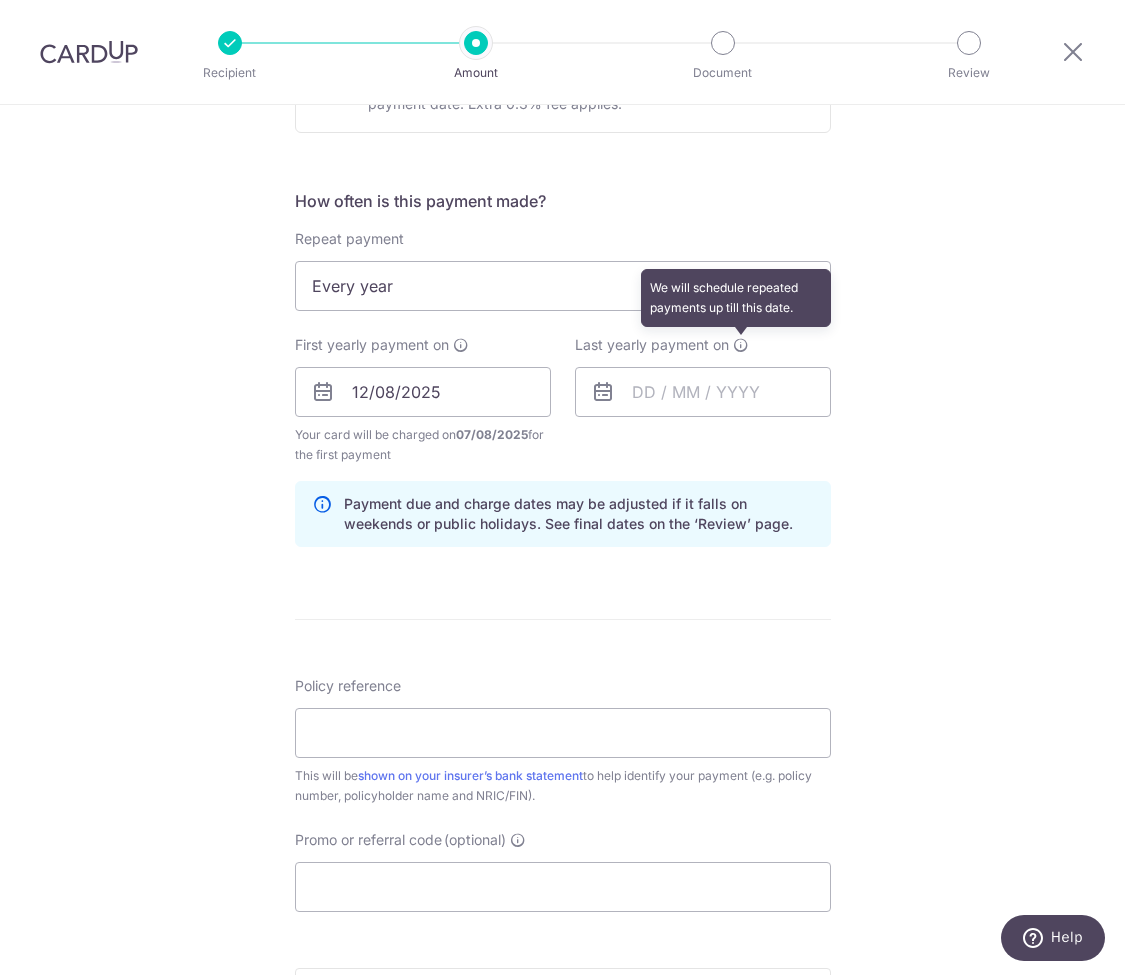 click at bounding box center [741, 345] 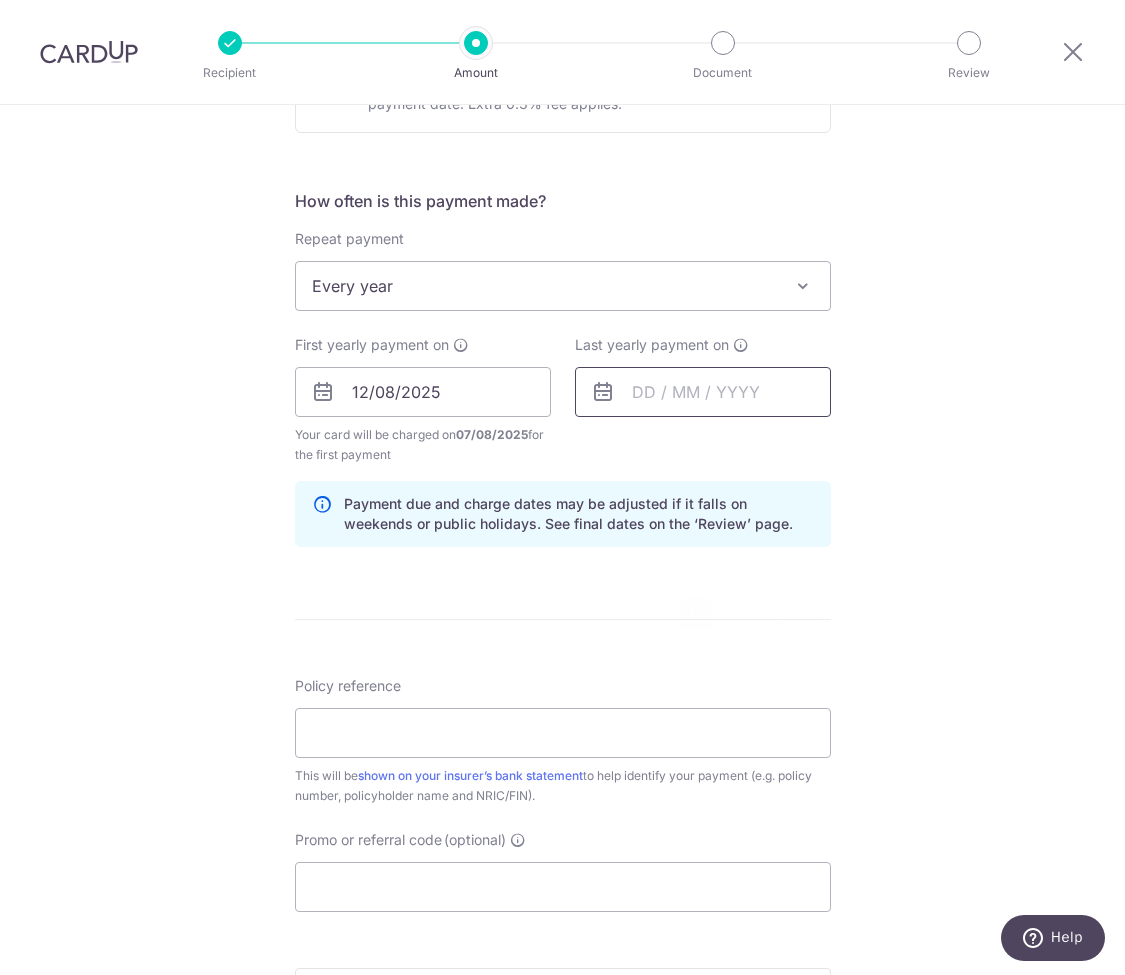 click at bounding box center (703, 392) 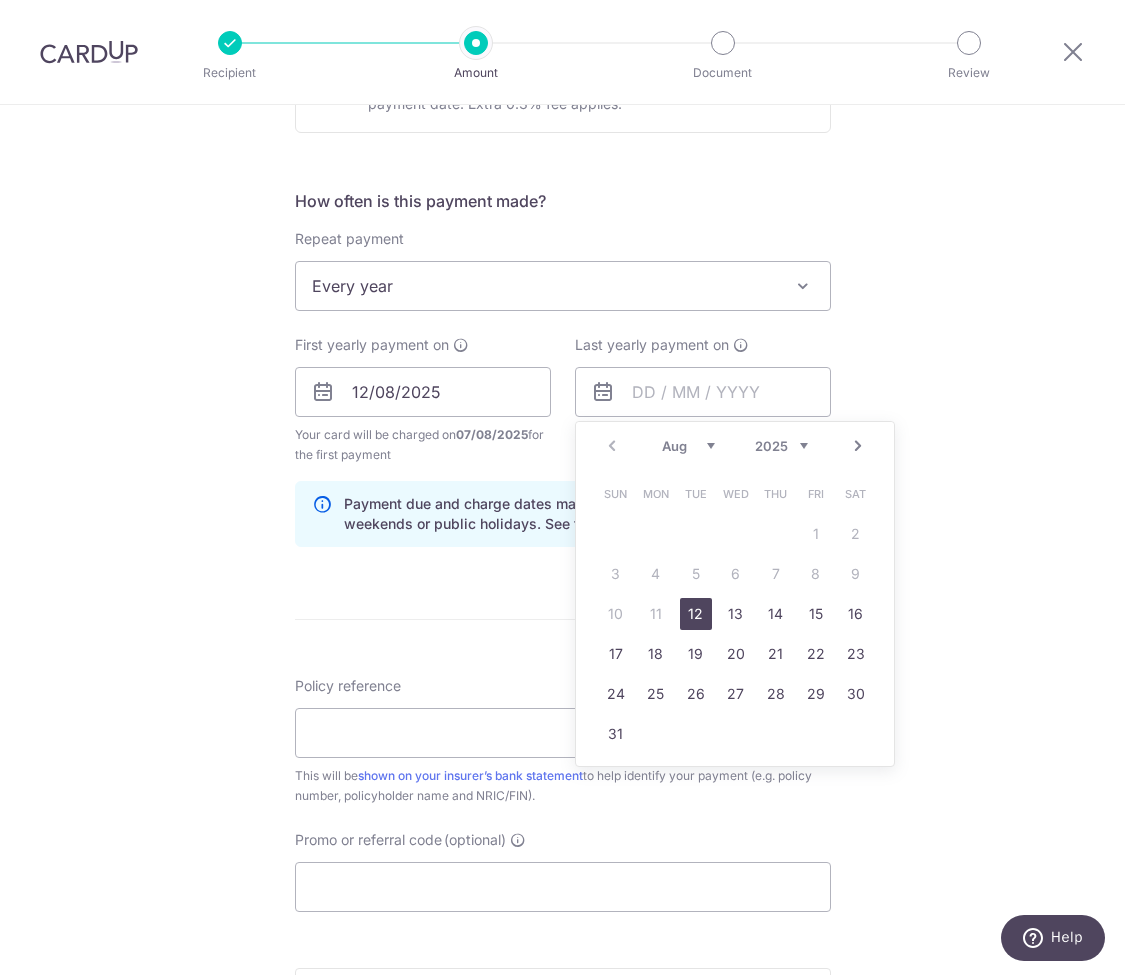 click on "Prev Next Aug Sep Oct Nov Dec 2025 2026 2027 2028 2029 2030 2031 2032 2033 2034 2035" at bounding box center [735, 446] 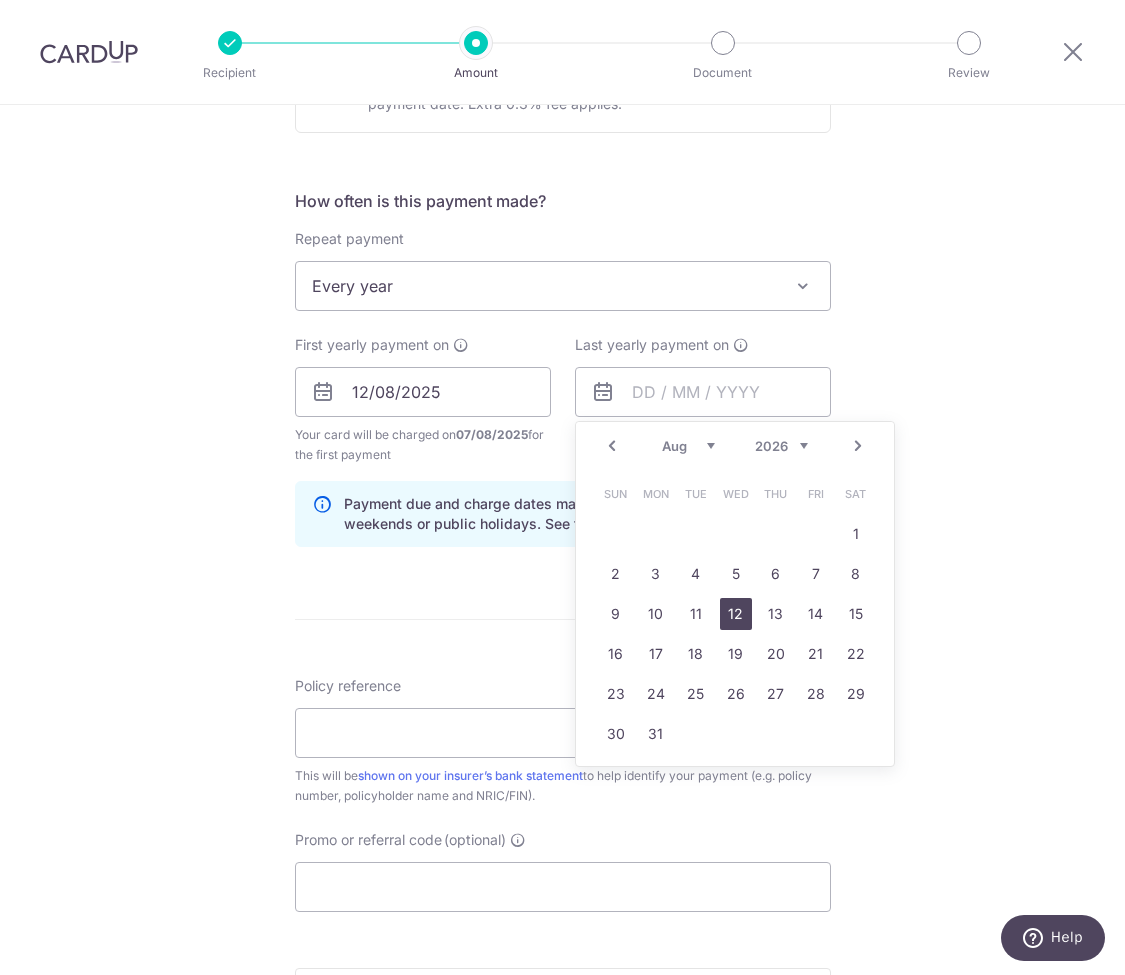 click on "12" at bounding box center (736, 614) 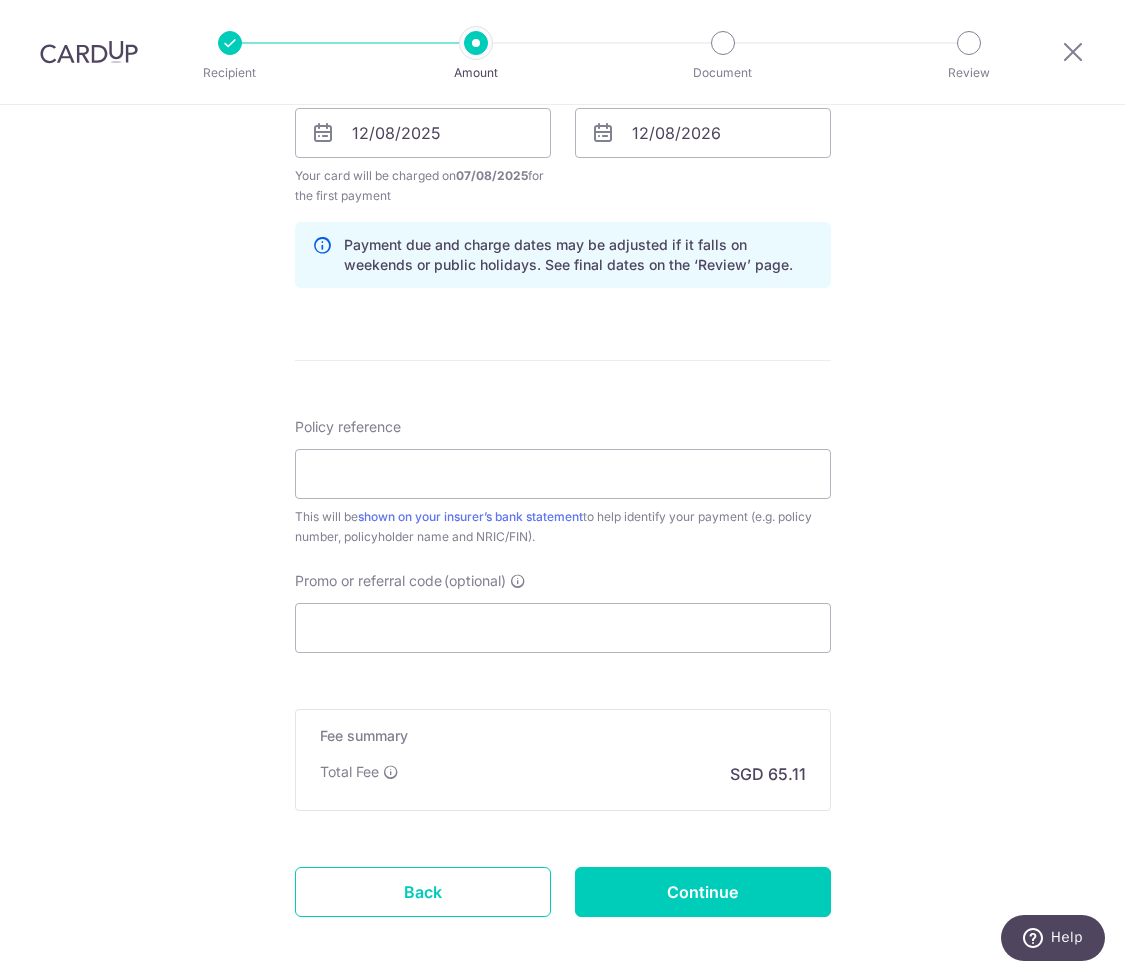 scroll, scrollTop: 994, scrollLeft: 0, axis: vertical 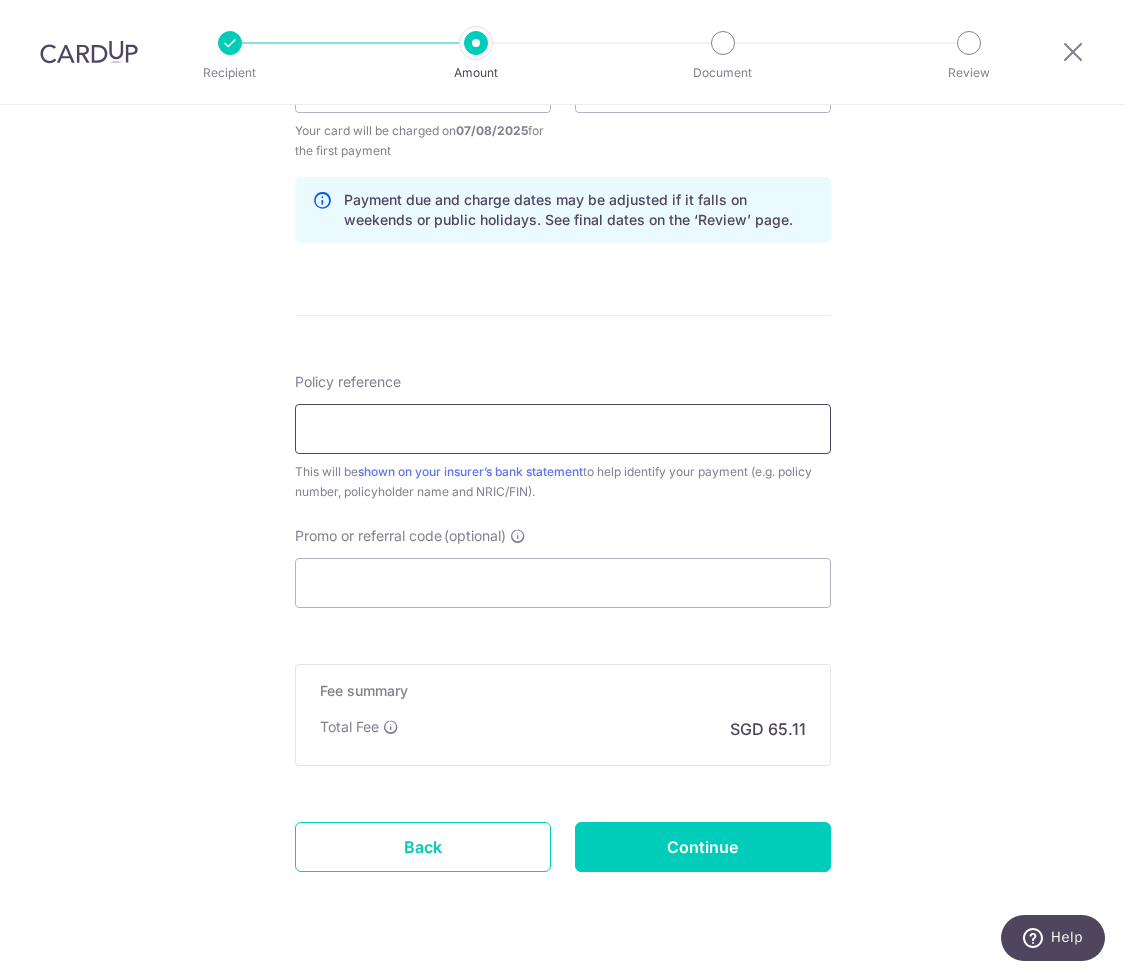 click on "Policy reference" at bounding box center [563, 429] 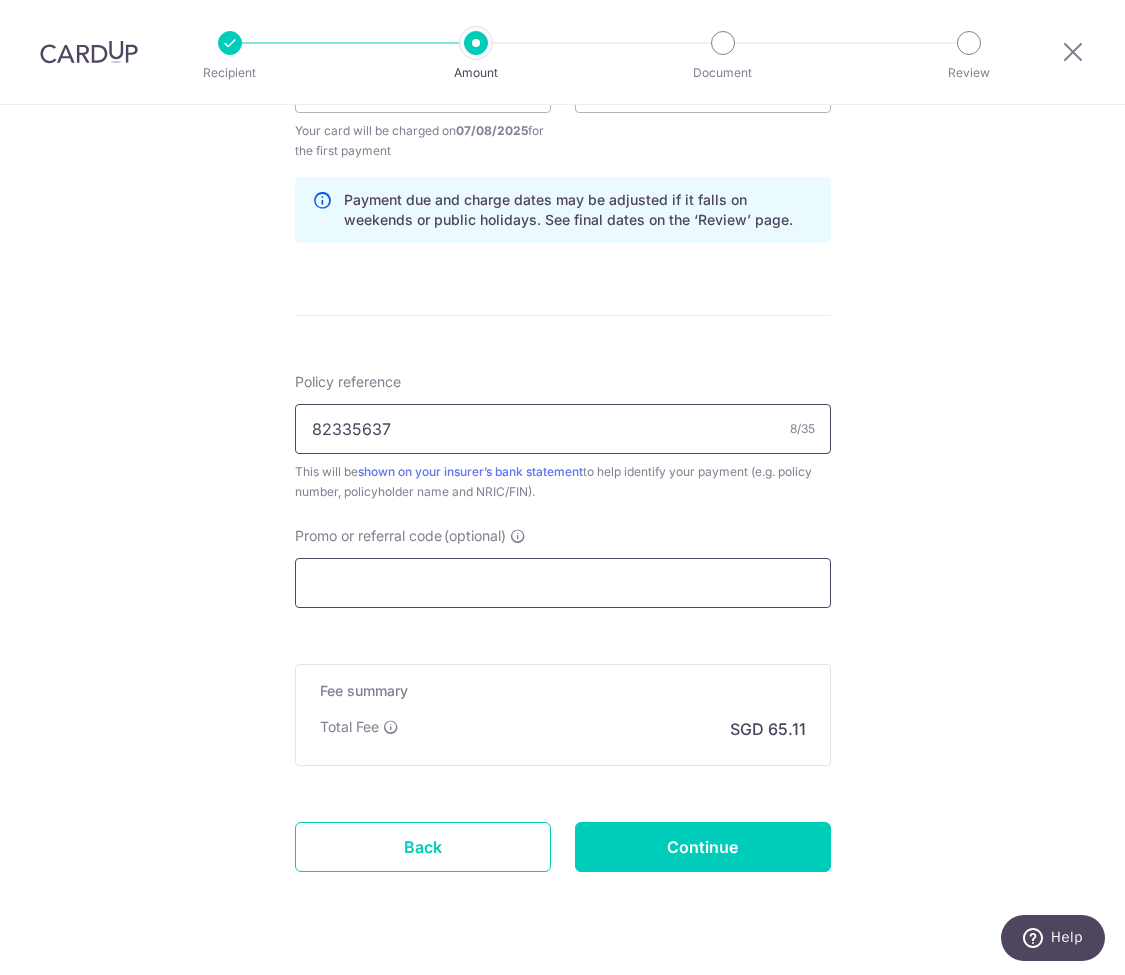 type on "82335637" 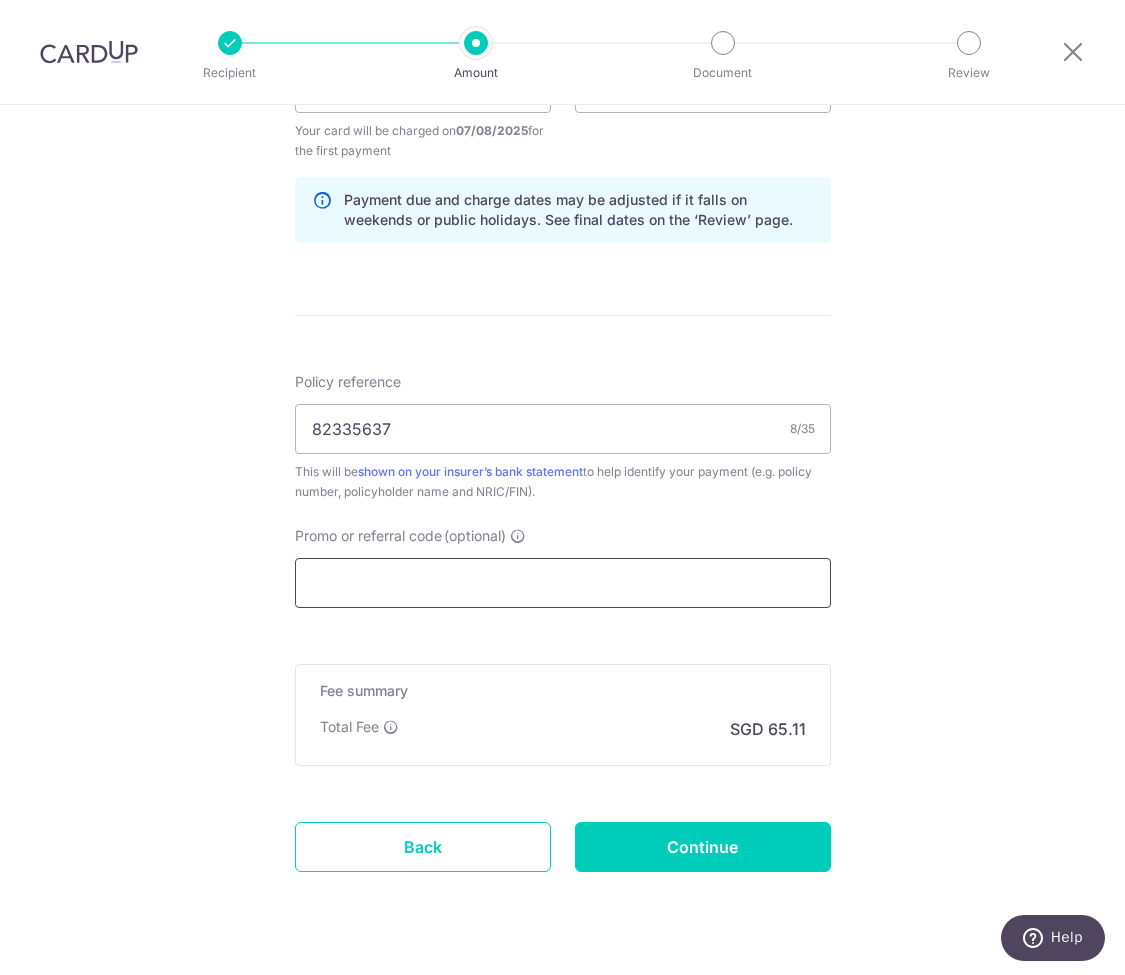 click on "Promo or referral code
(optional)" at bounding box center [563, 583] 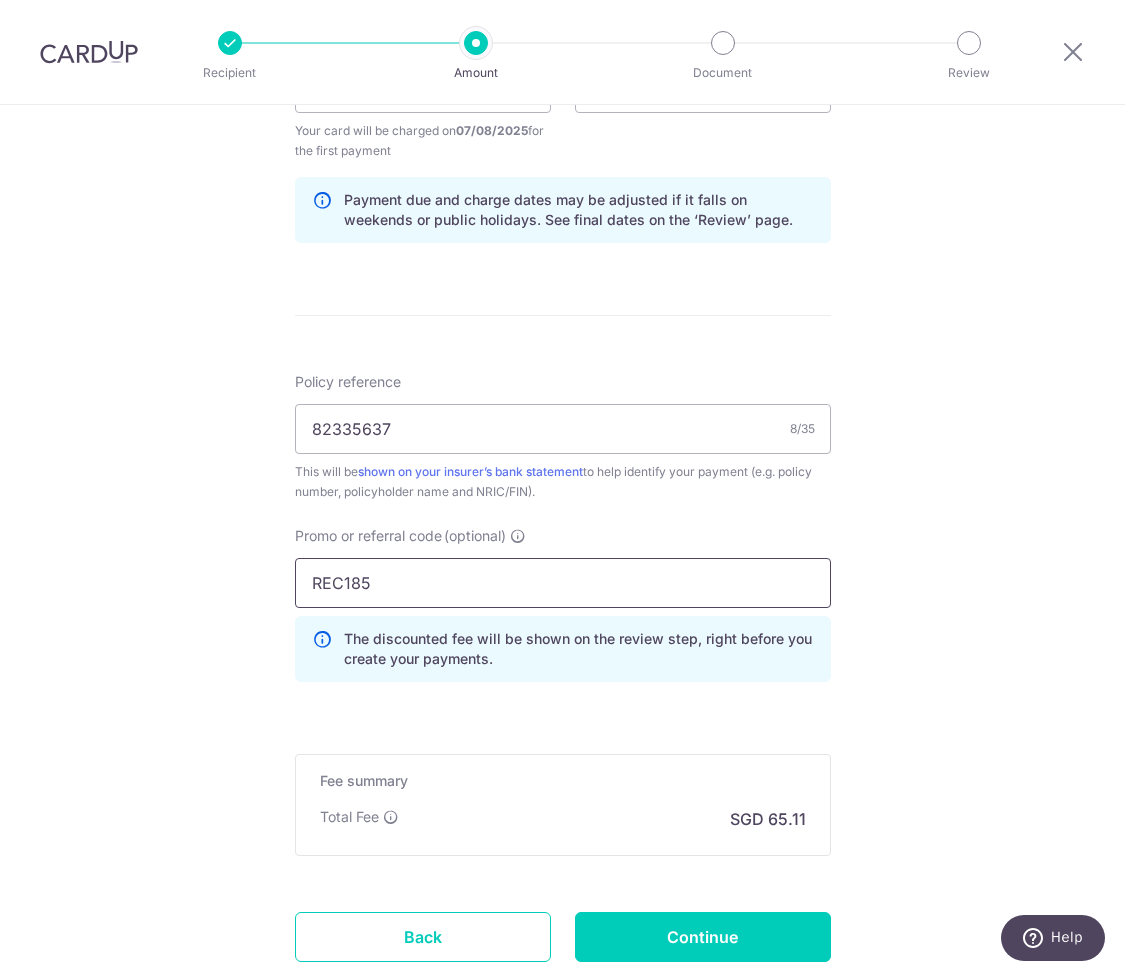 type on "REC185" 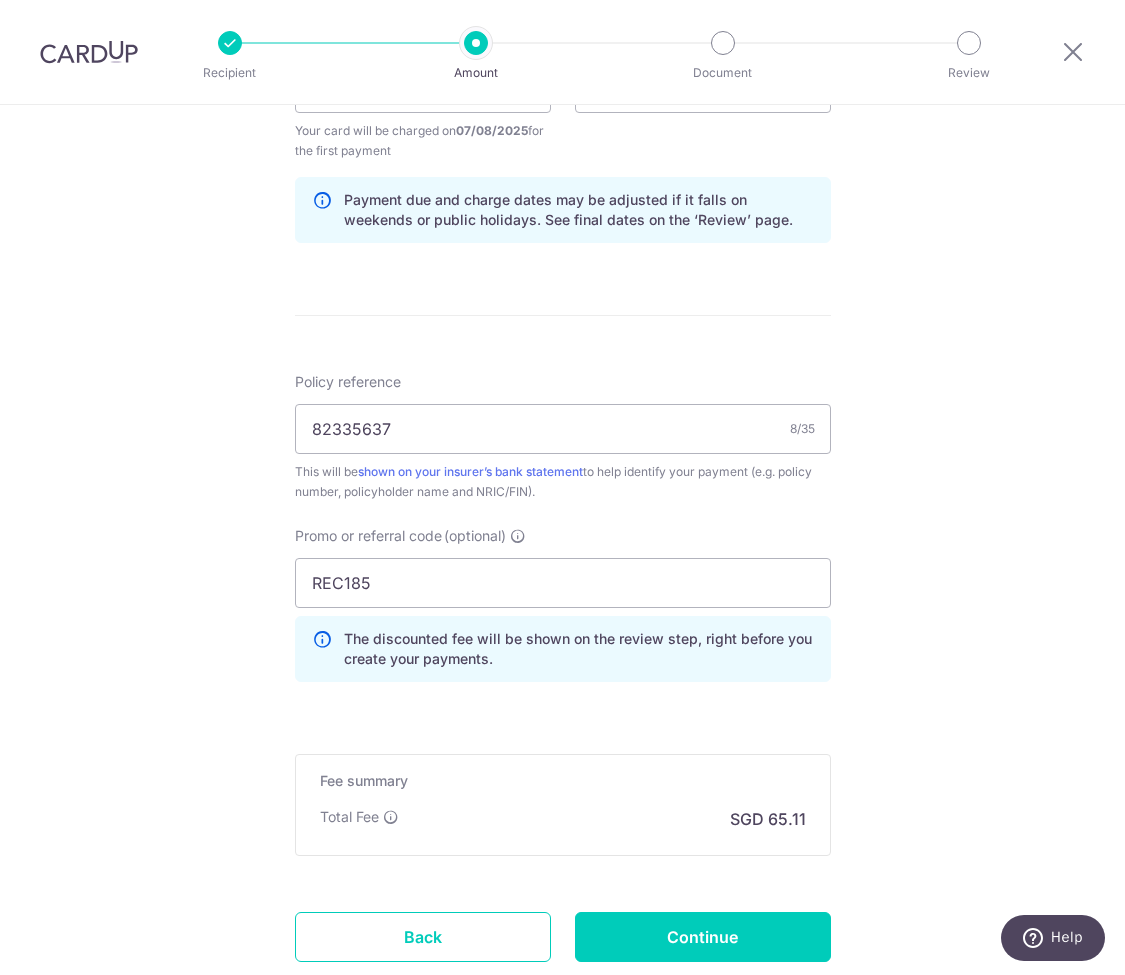 click on "Tell us more about your payment
Enter payment amount
SGD
2,504.05
2504.05
Select Card
**** 1900
Add credit card
Your Cards
**** 0572
**** 1004
**** 8255
**** 1900
**** 2131
Secure 256-bit SSL
Text
New card details" at bounding box center [562, 111] 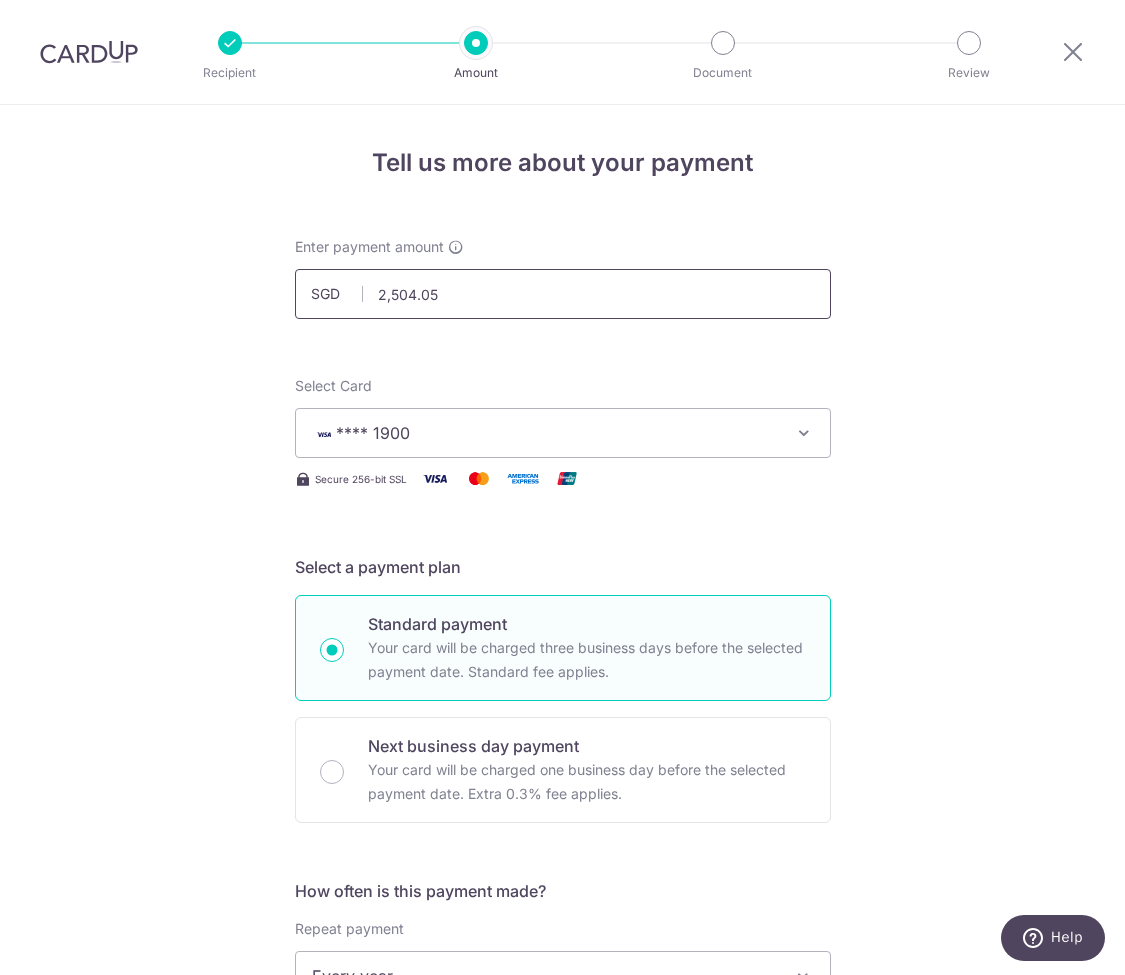 scroll, scrollTop: 0, scrollLeft: 0, axis: both 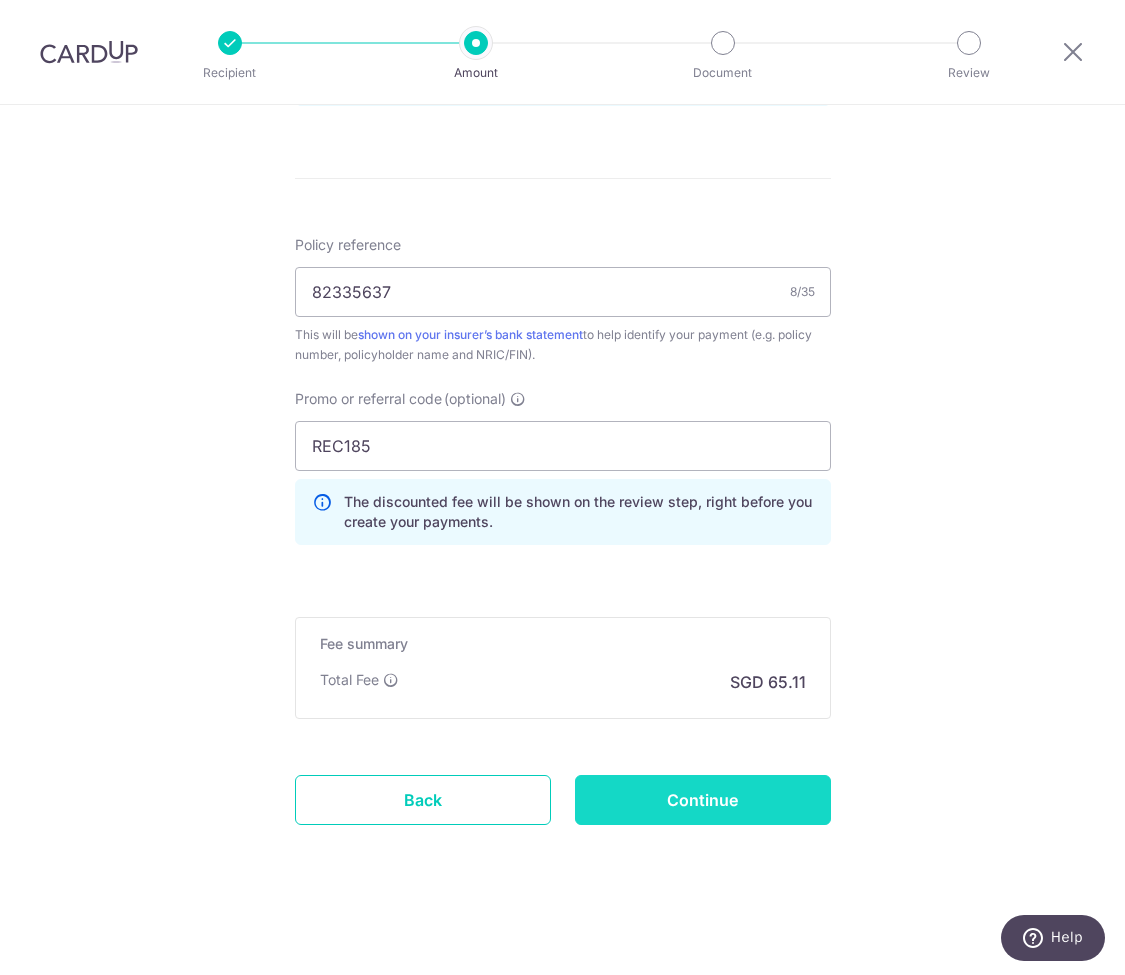 type on "2,504.05" 